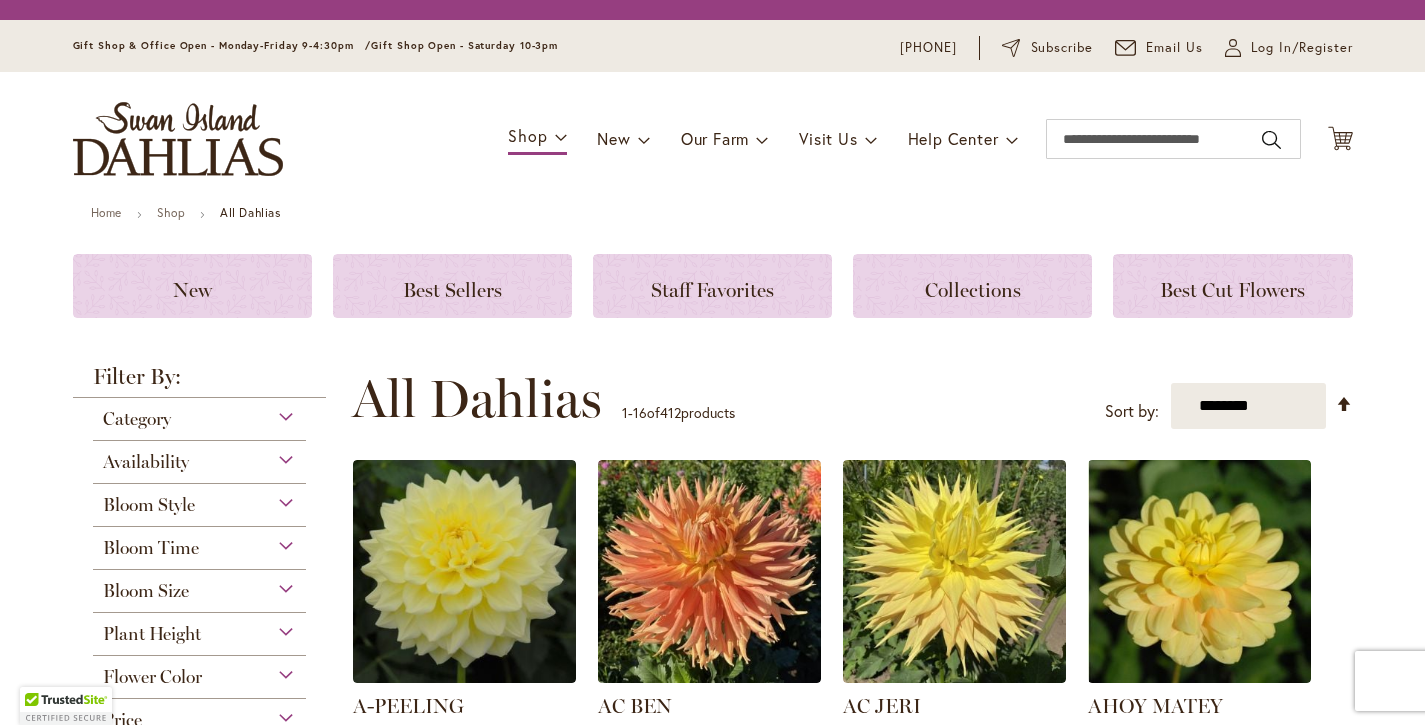 scroll, scrollTop: 0, scrollLeft: 0, axis: both 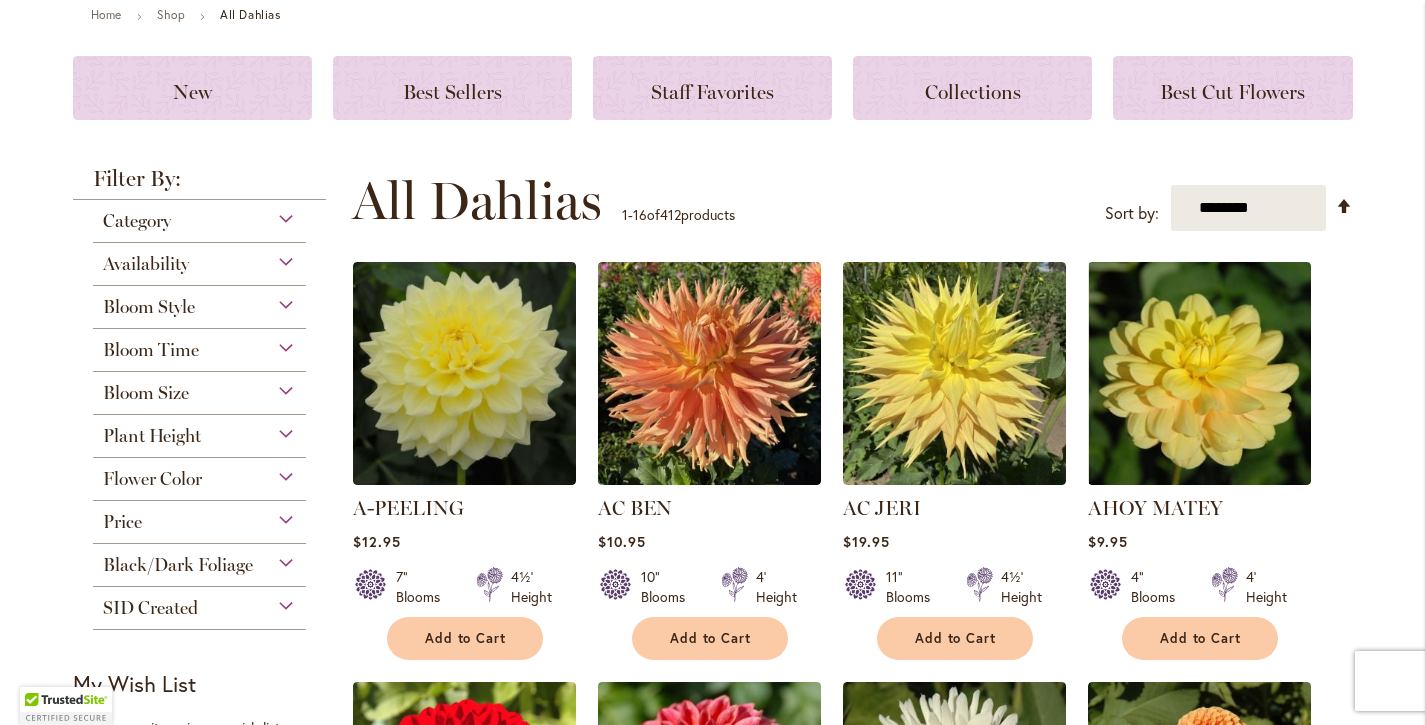 click on "Flower Color" at bounding box center [152, 479] 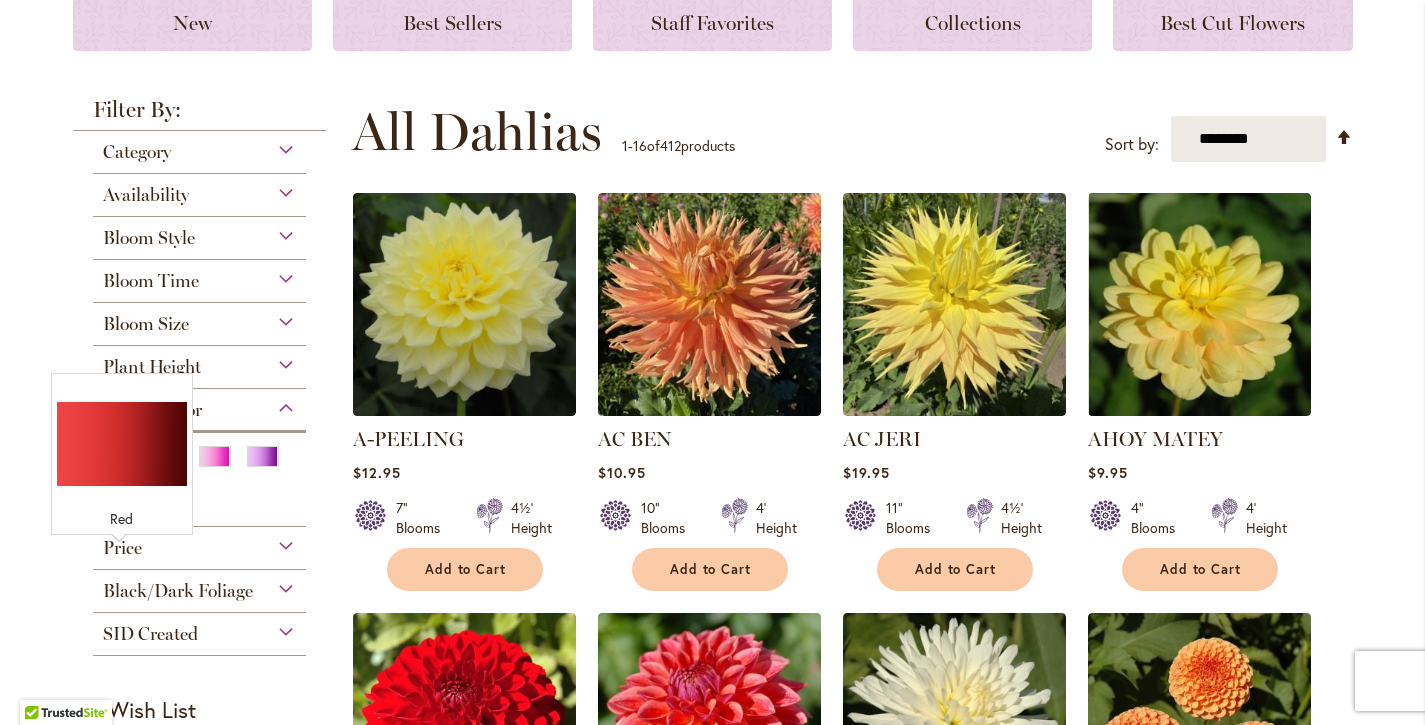 scroll, scrollTop: 437, scrollLeft: 0, axis: vertical 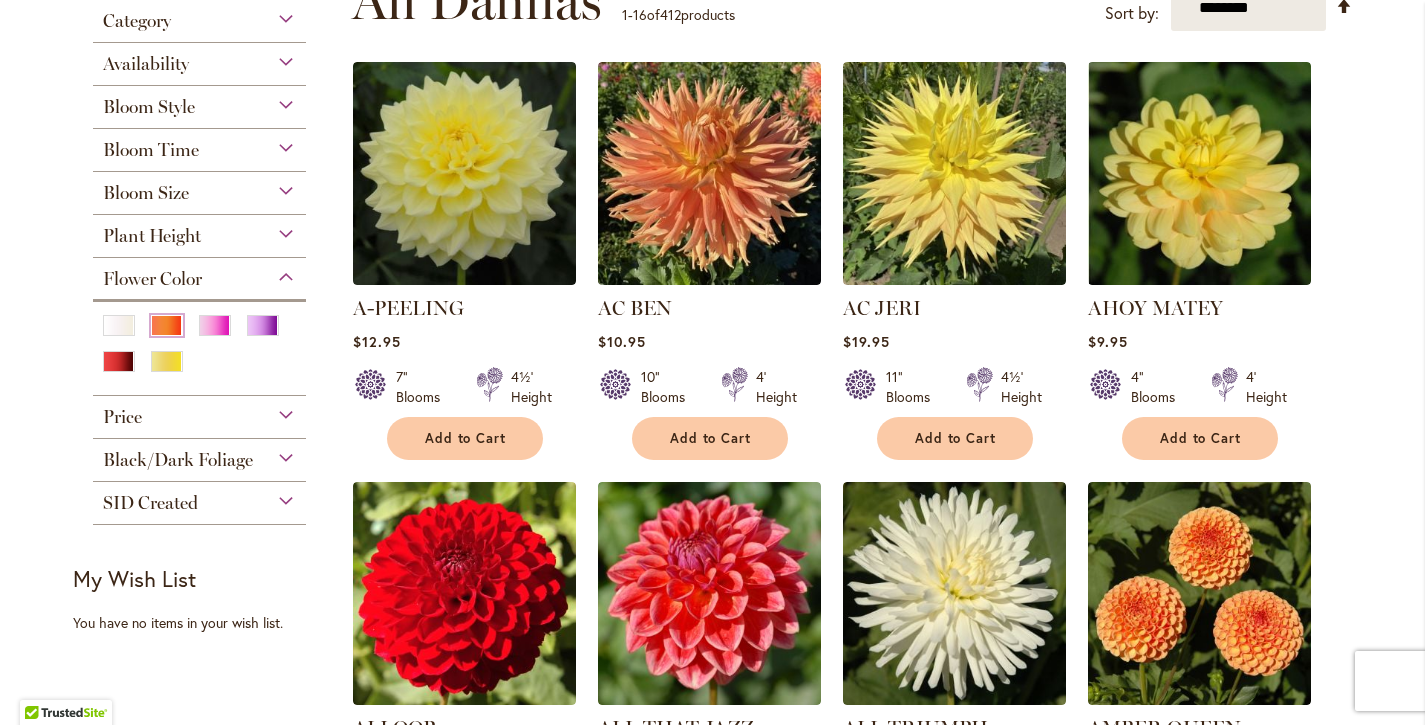 click at bounding box center (167, 325) 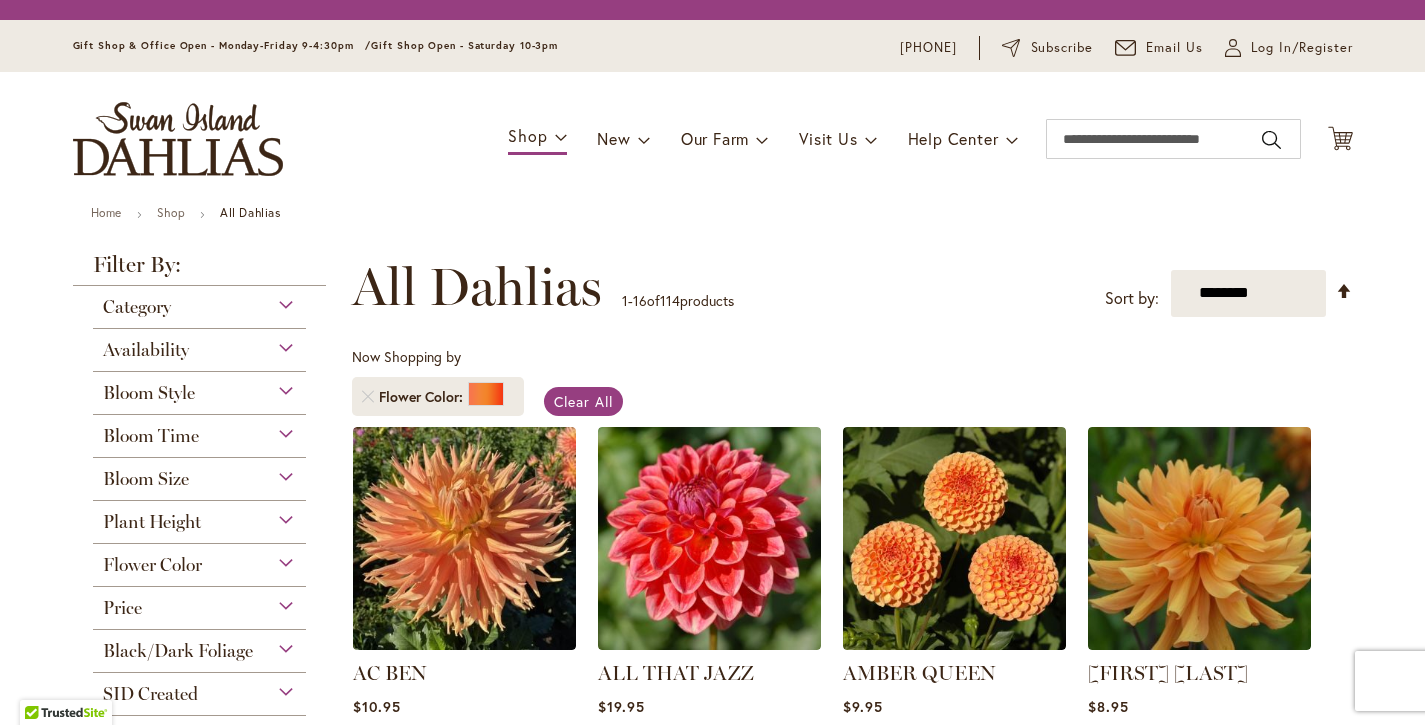 scroll, scrollTop: 0, scrollLeft: 0, axis: both 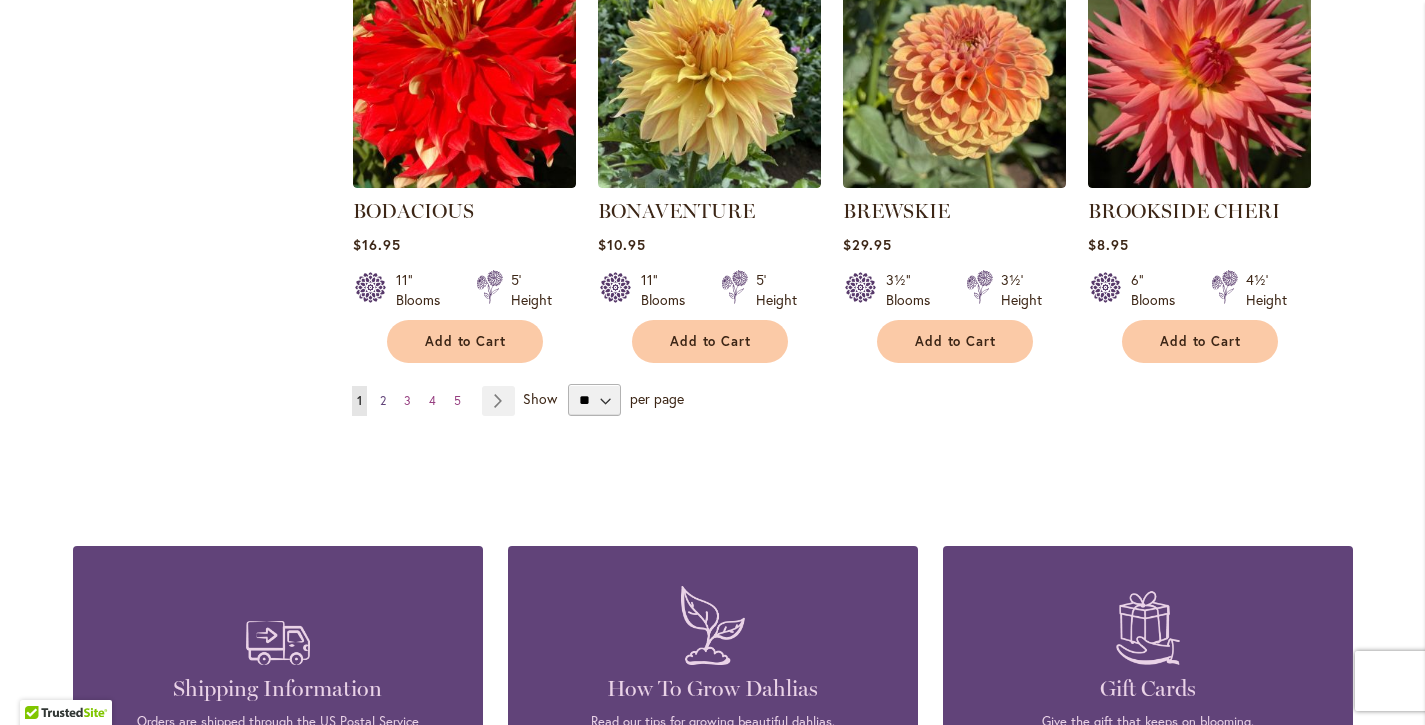 click on "2" at bounding box center (383, 400) 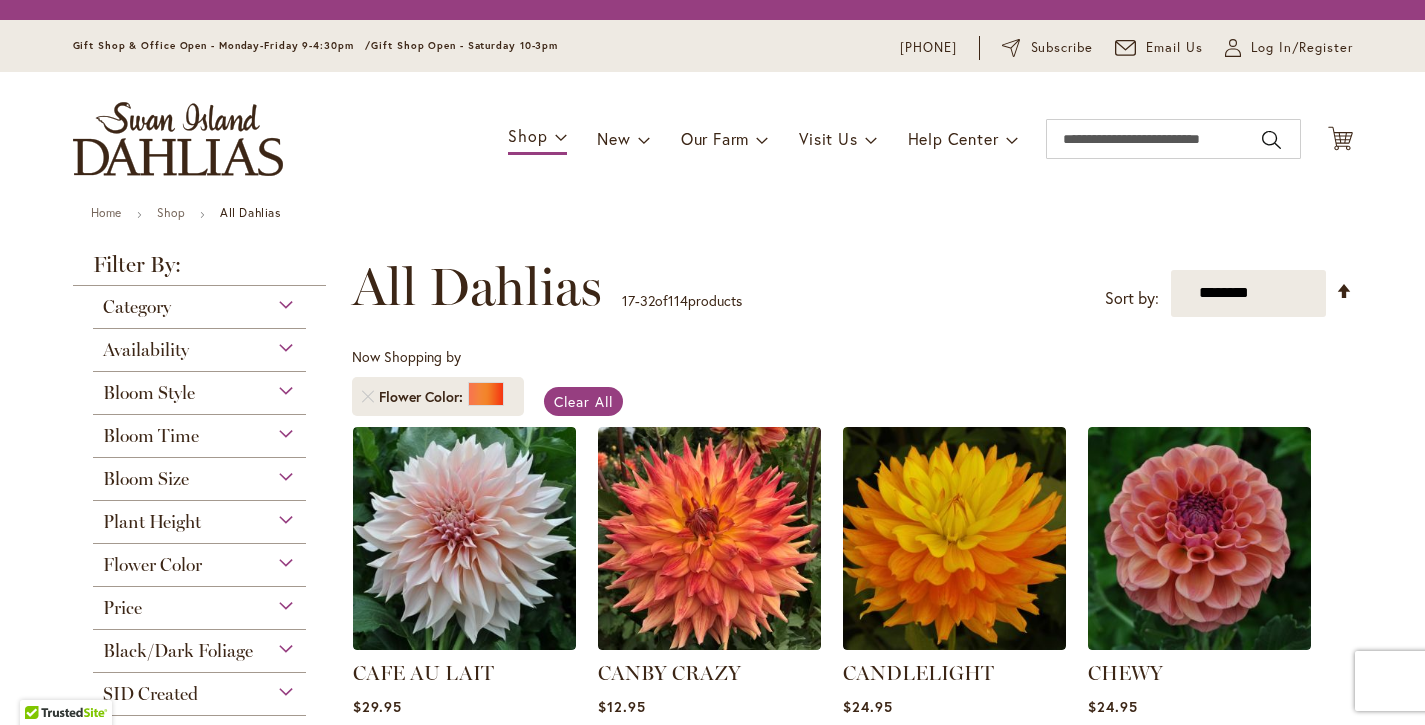 scroll, scrollTop: 0, scrollLeft: 0, axis: both 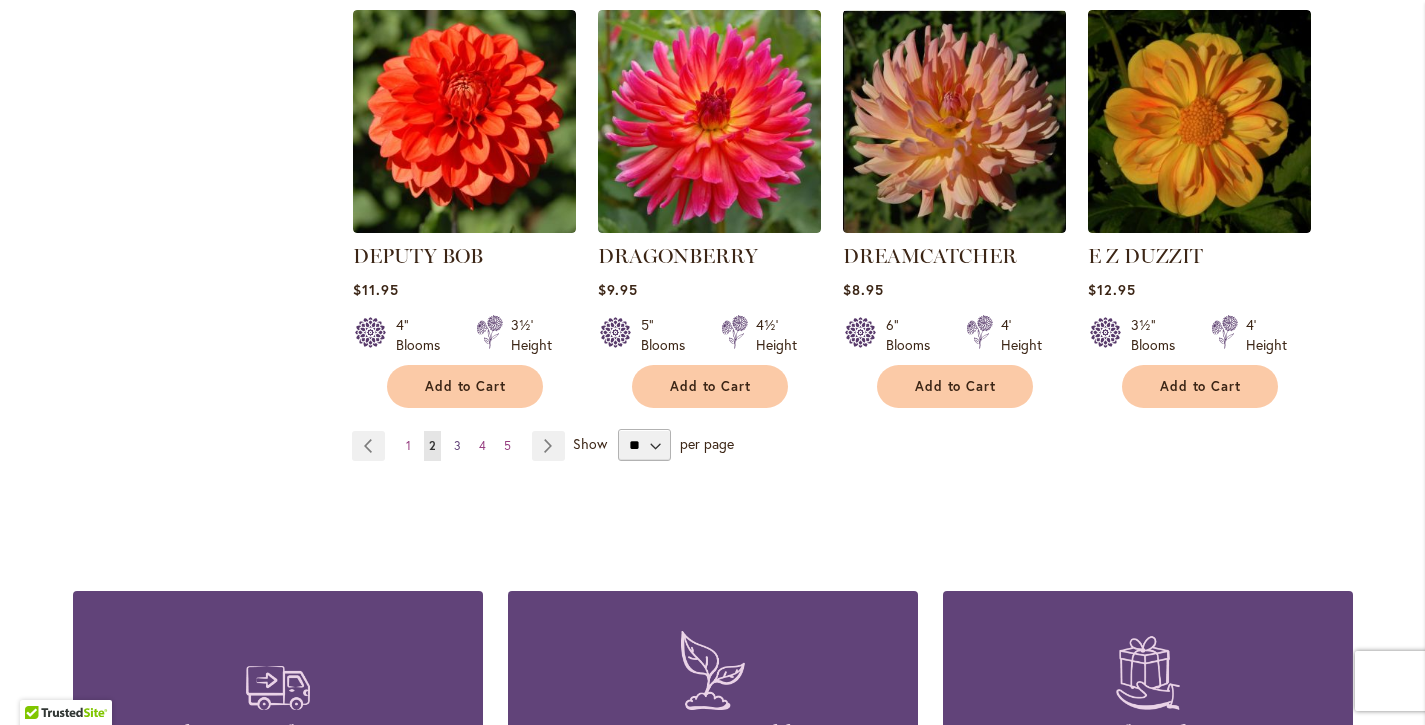 click on "3" at bounding box center (457, 445) 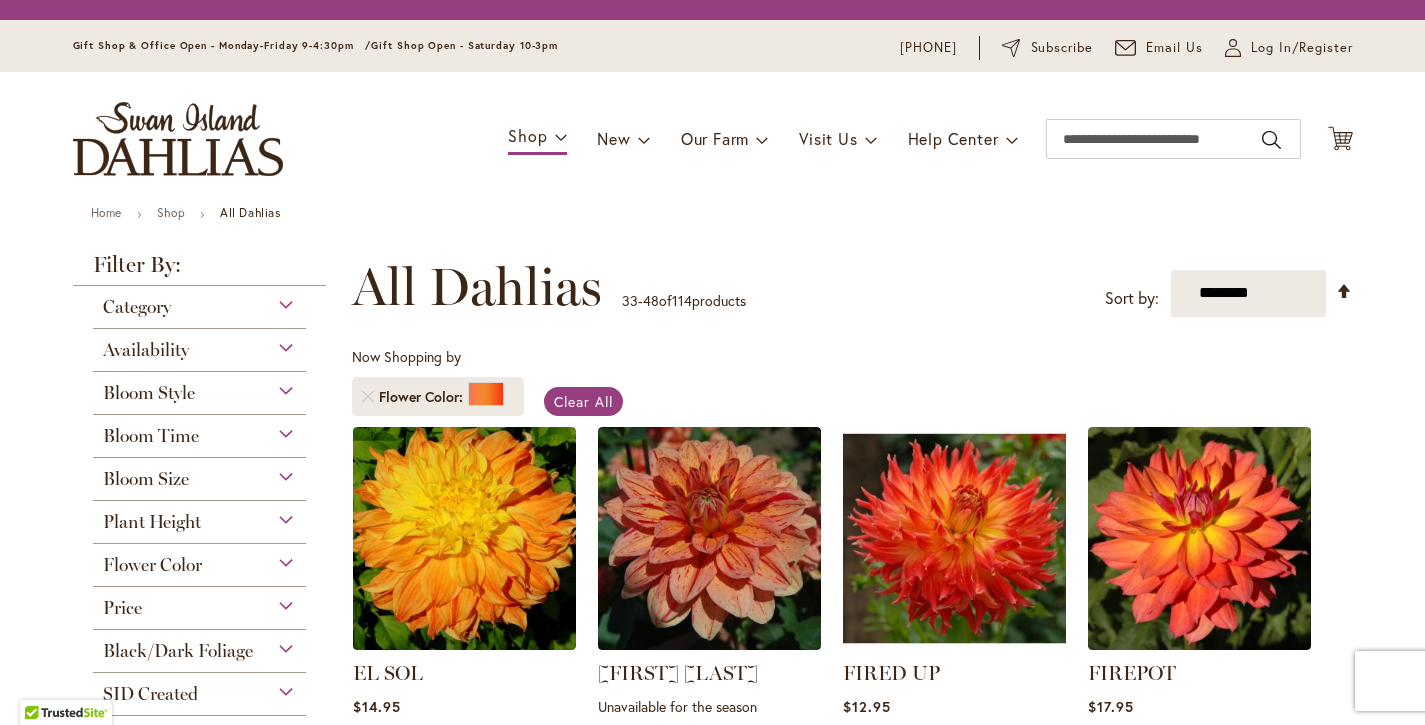 scroll, scrollTop: 0, scrollLeft: 0, axis: both 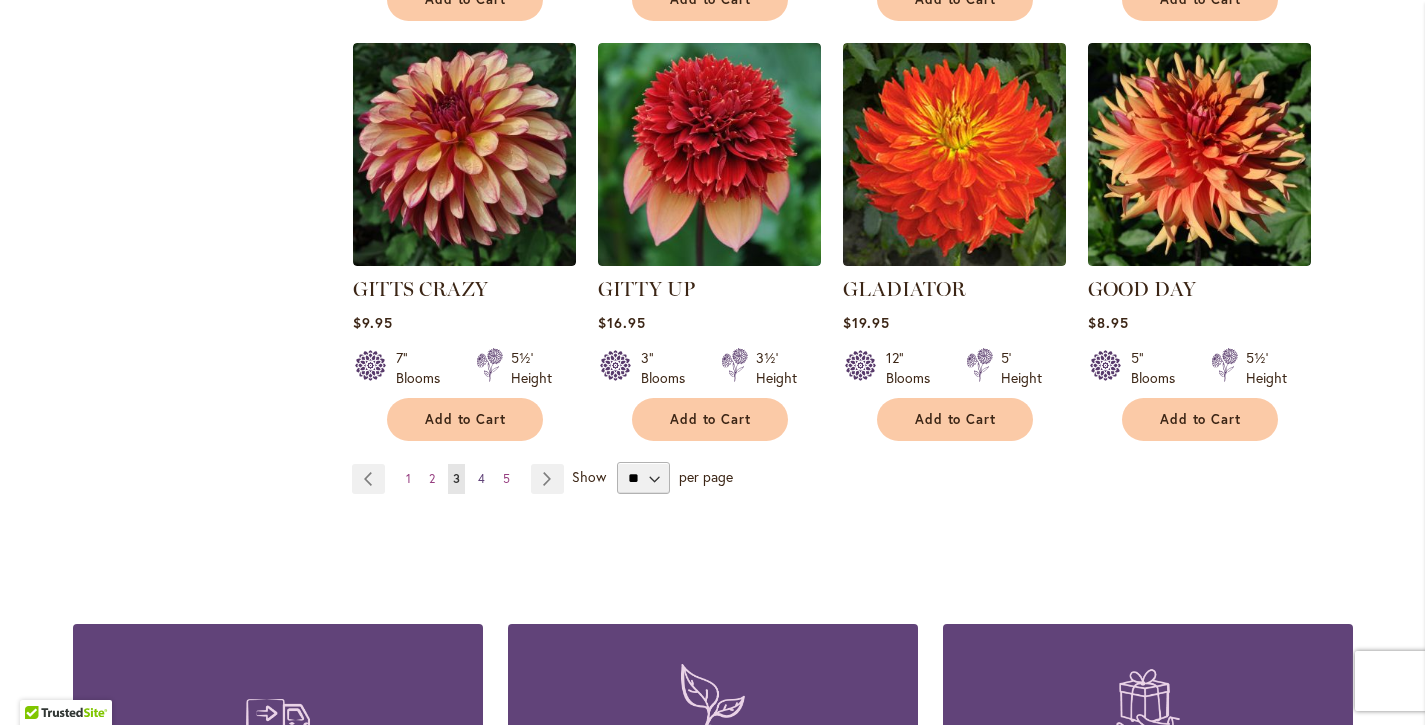 click on "4" at bounding box center [481, 478] 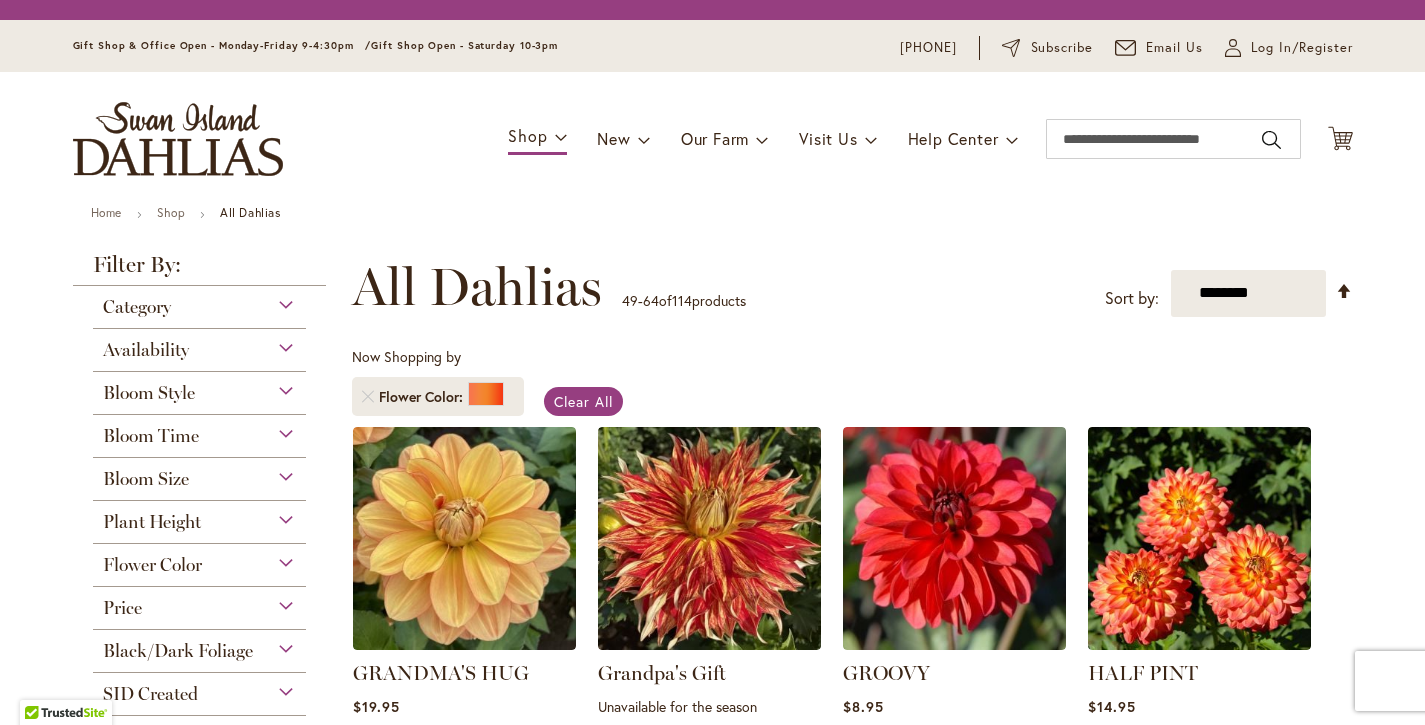 scroll, scrollTop: 0, scrollLeft: 0, axis: both 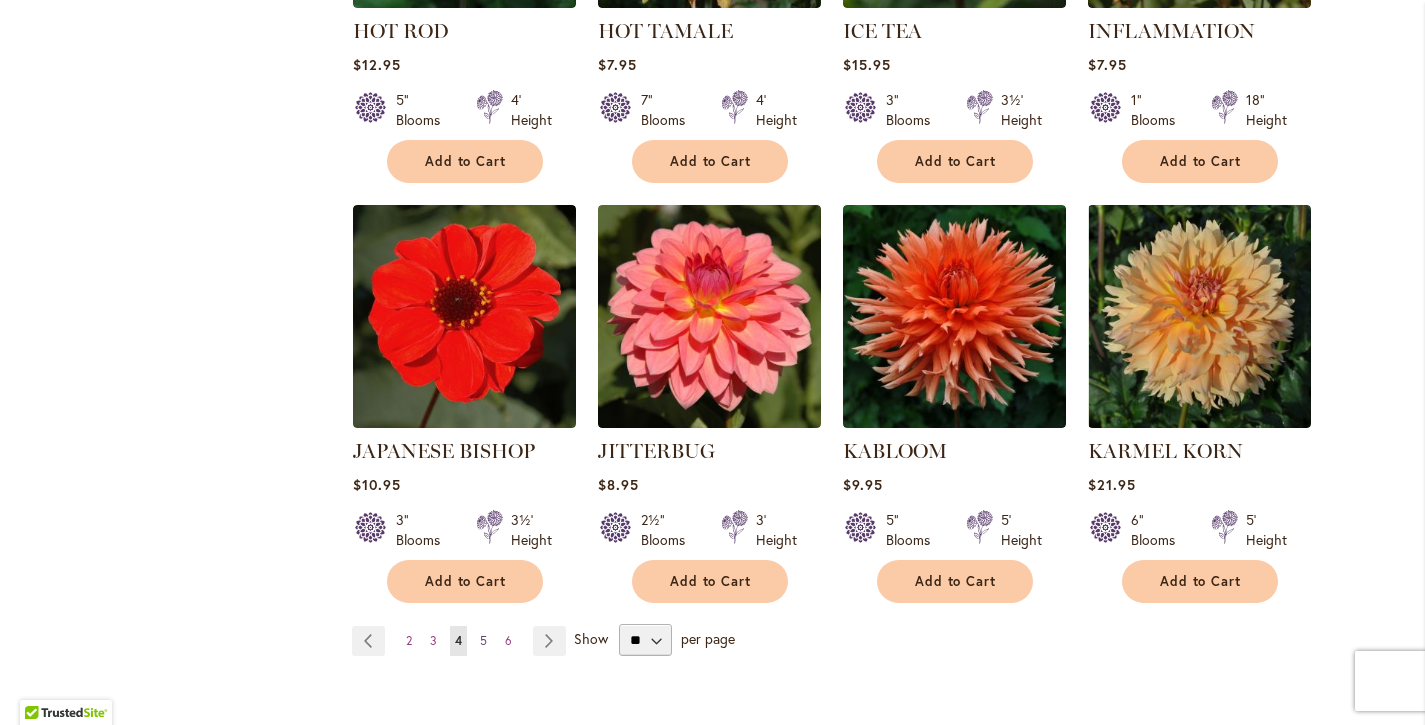 click on "5" at bounding box center [483, 640] 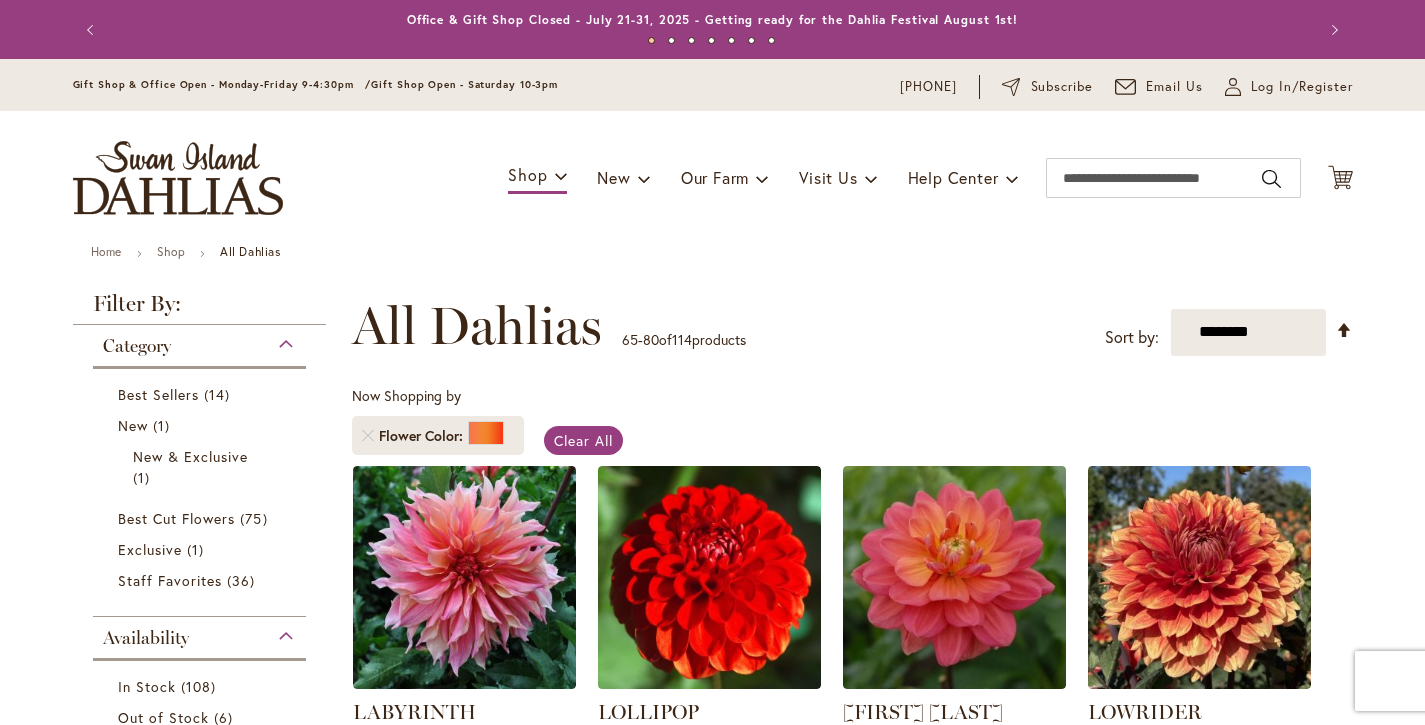 scroll, scrollTop: 0, scrollLeft: 0, axis: both 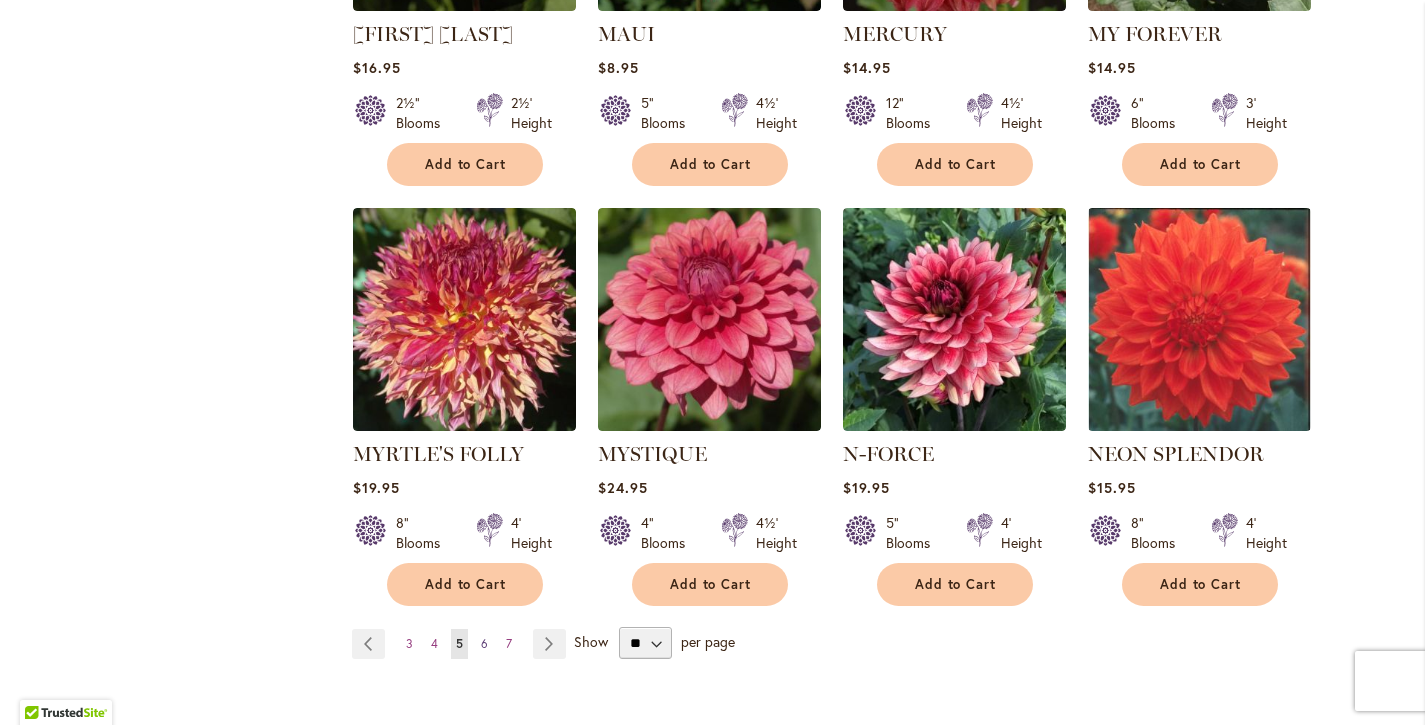 click on "6" at bounding box center [484, 643] 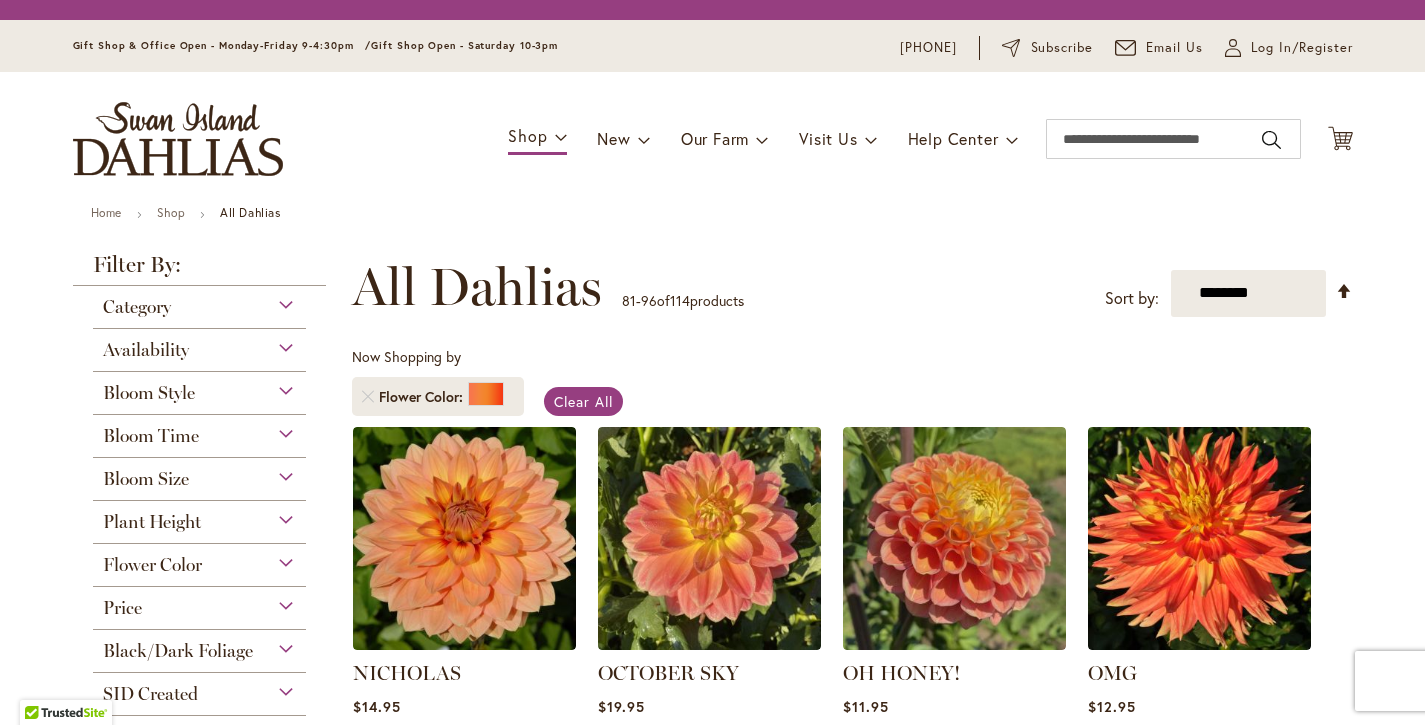 scroll, scrollTop: 0, scrollLeft: 0, axis: both 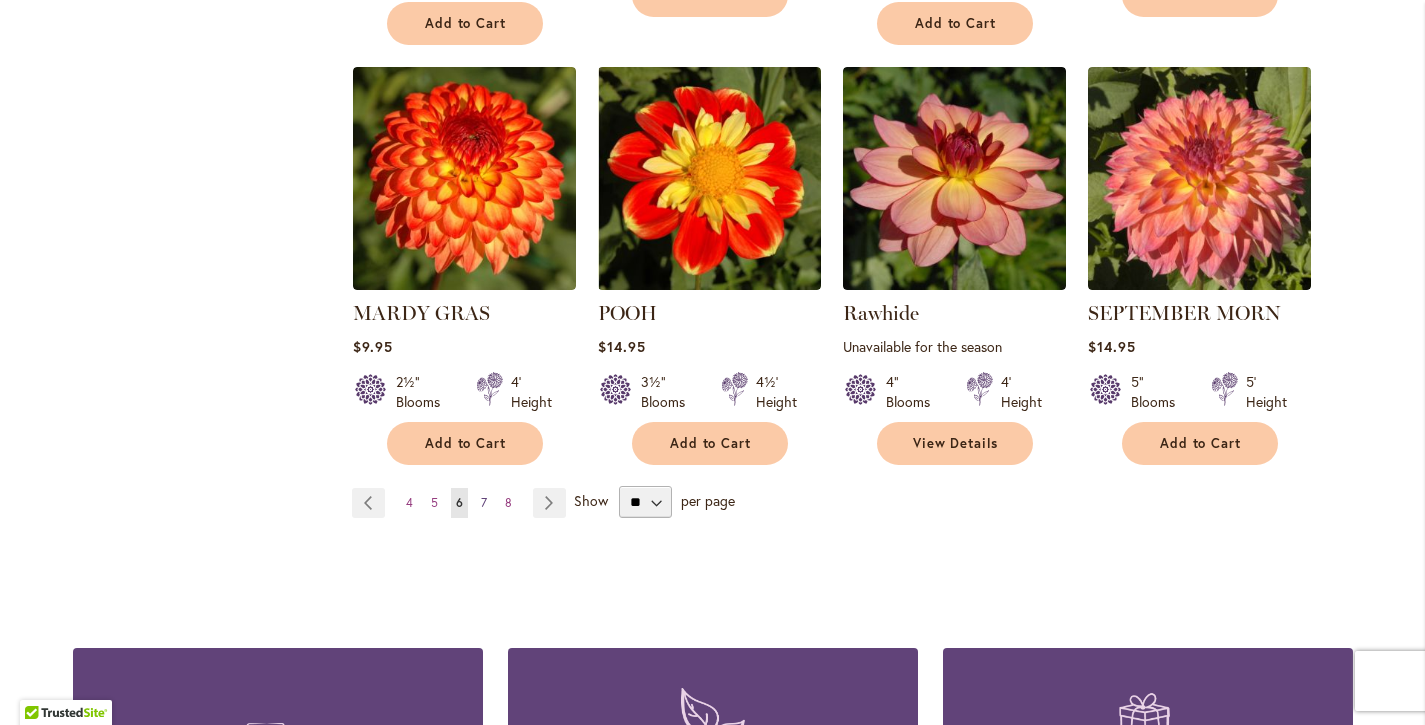 click on "Page
7" at bounding box center (484, 503) 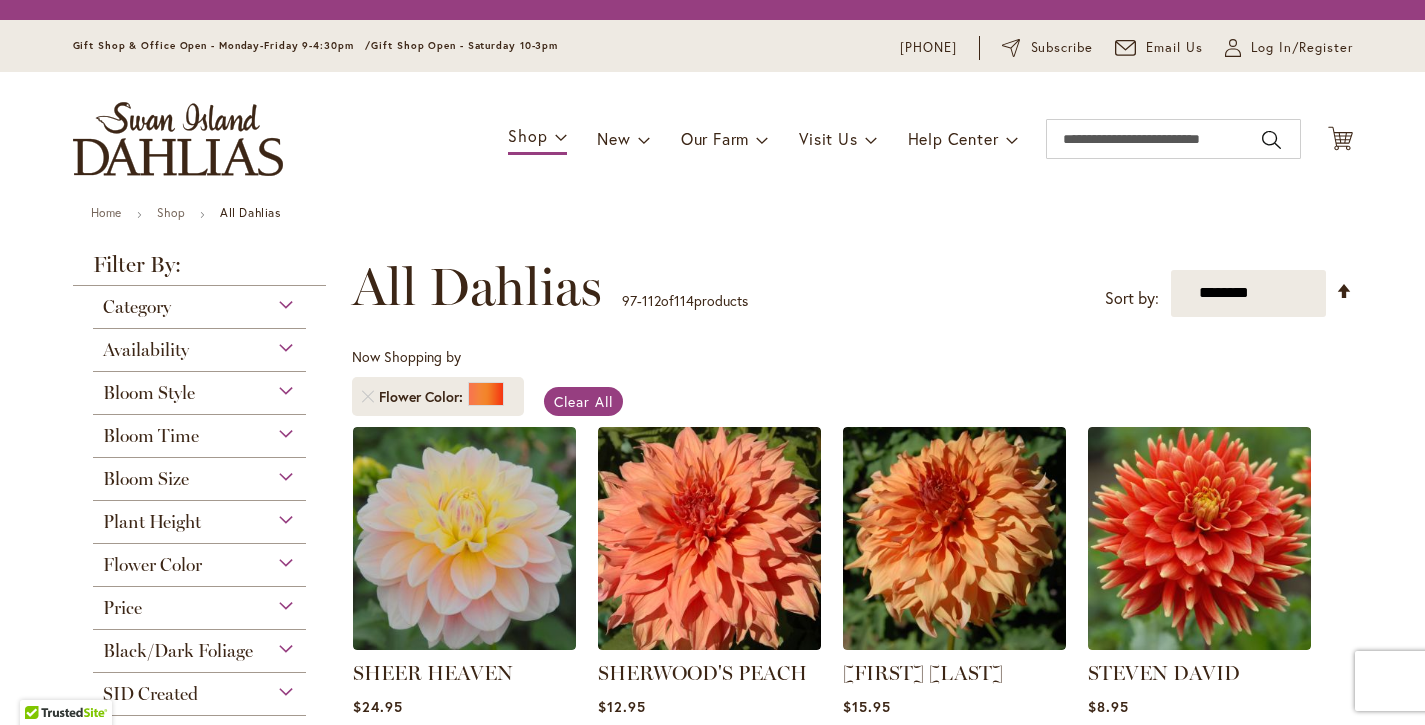 scroll, scrollTop: 0, scrollLeft: 0, axis: both 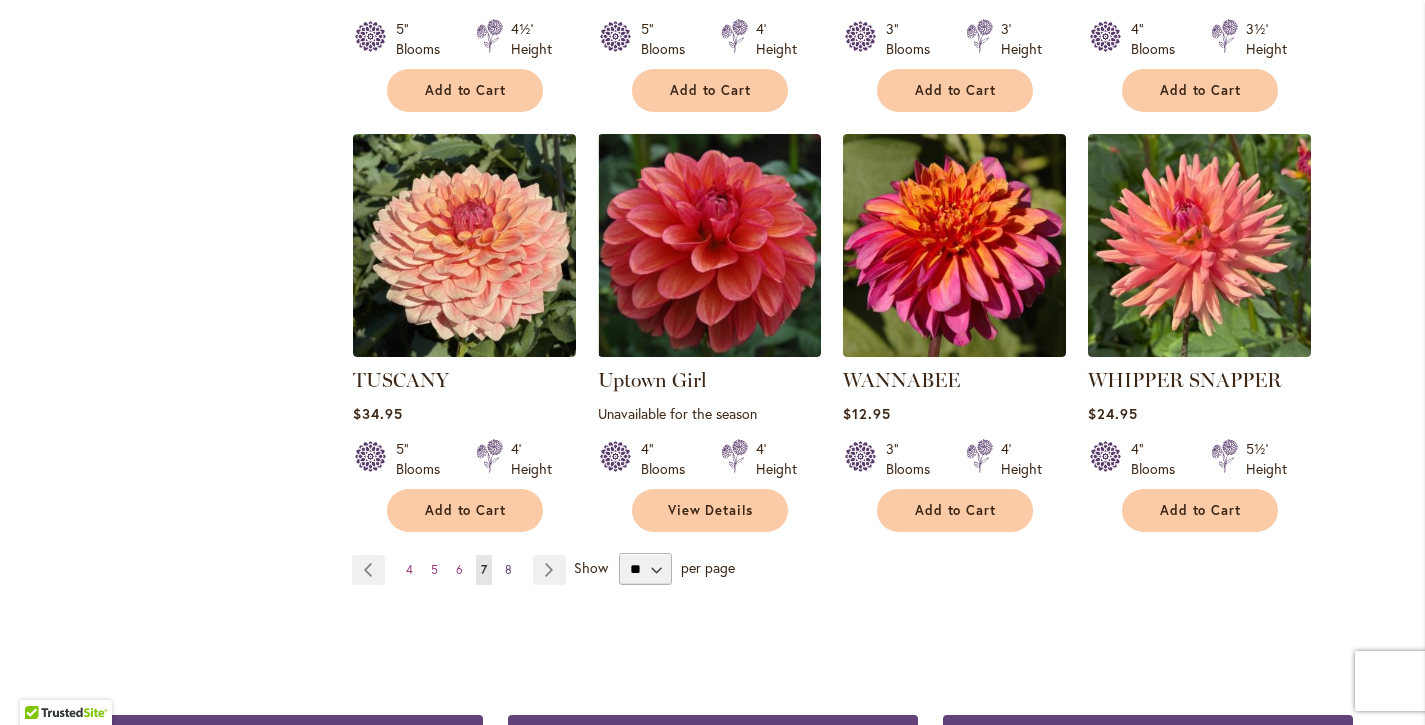 click on "8" at bounding box center (508, 569) 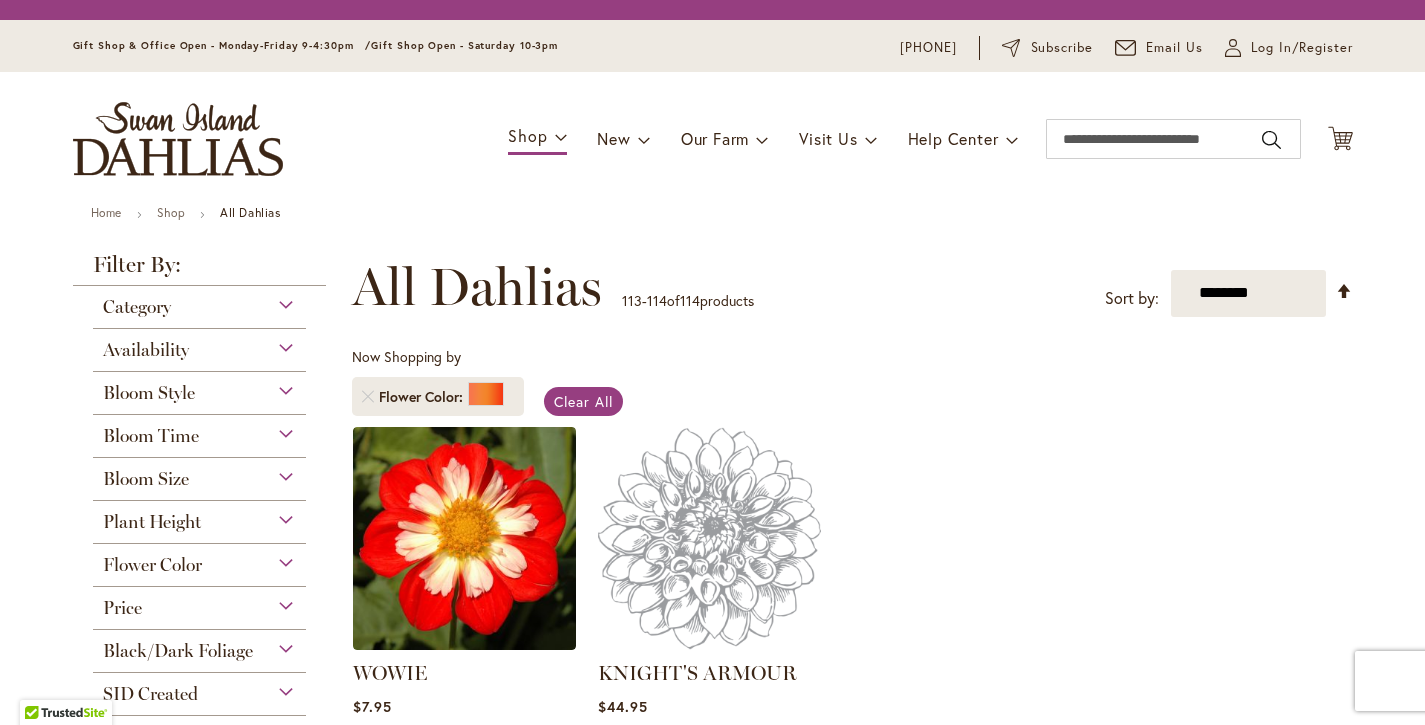 scroll, scrollTop: 0, scrollLeft: 0, axis: both 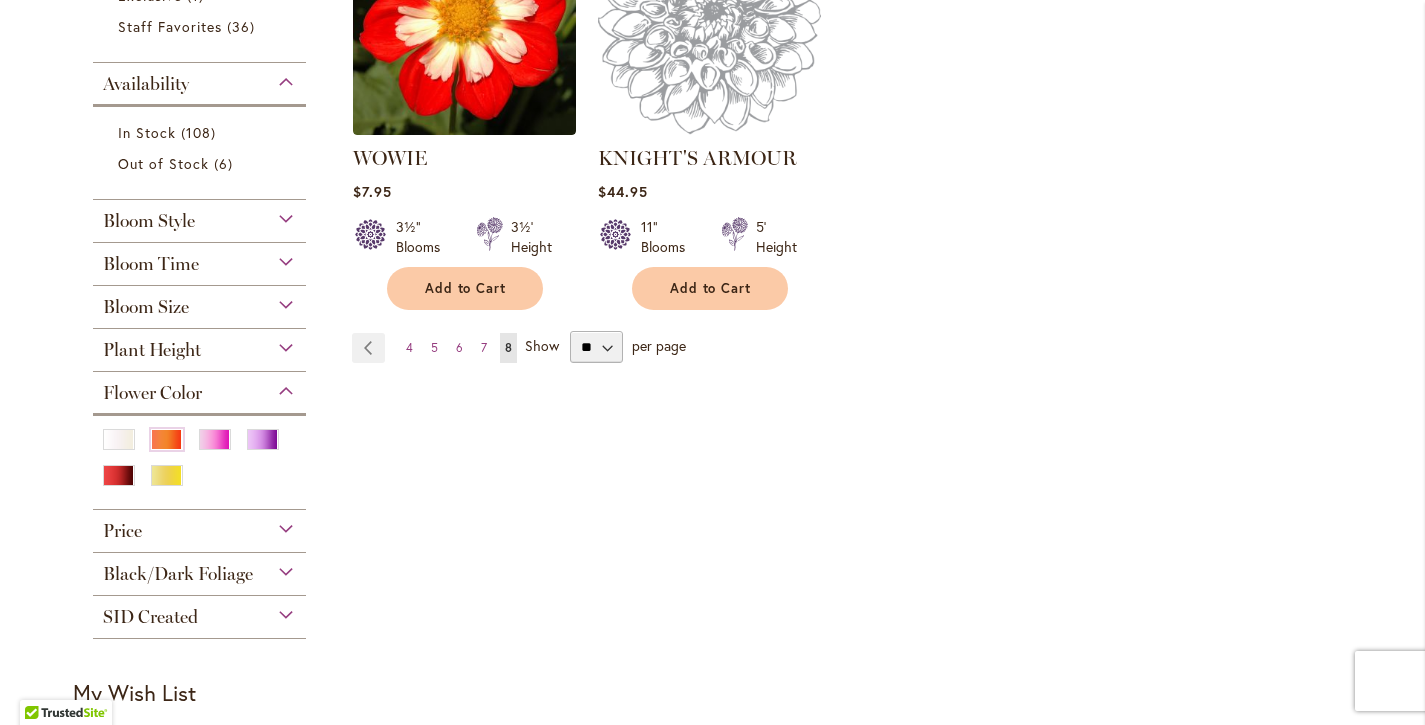 click on "Bloom Style" at bounding box center [200, 216] 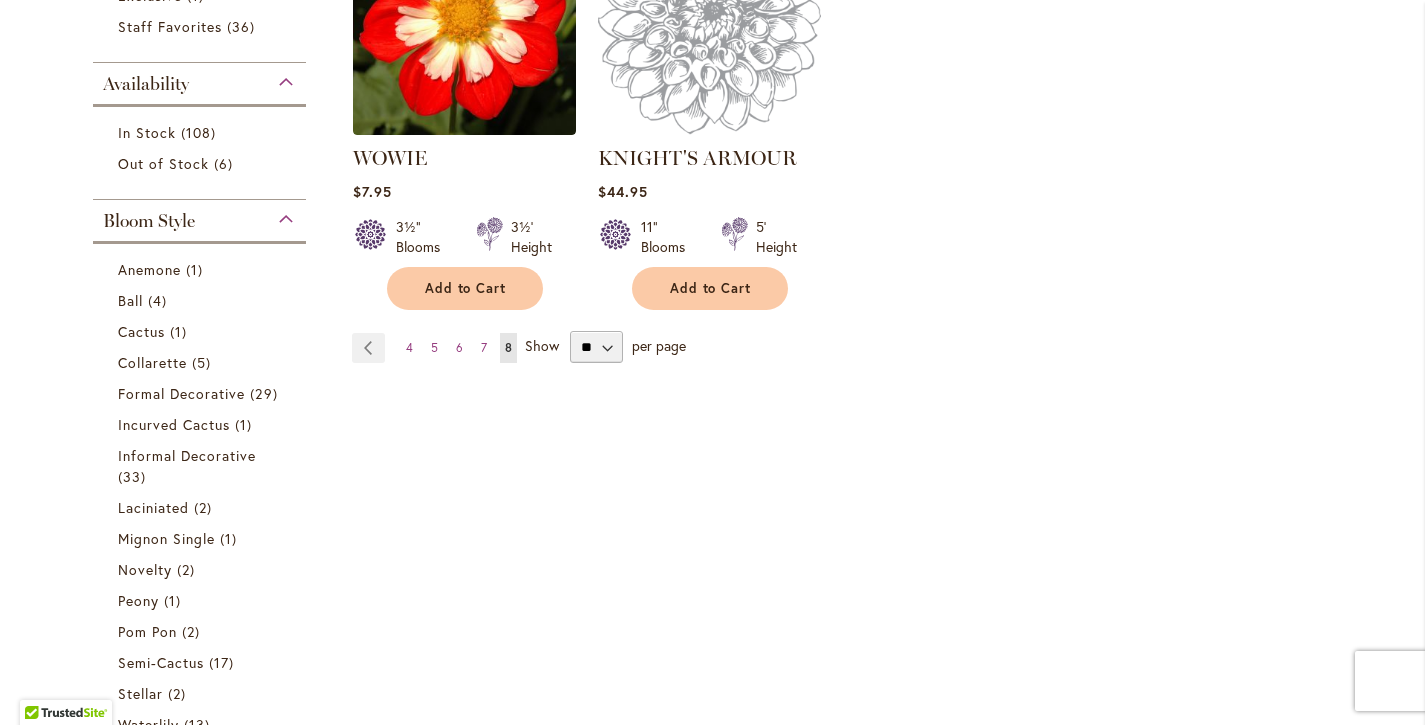 scroll, scrollTop: 753, scrollLeft: 0, axis: vertical 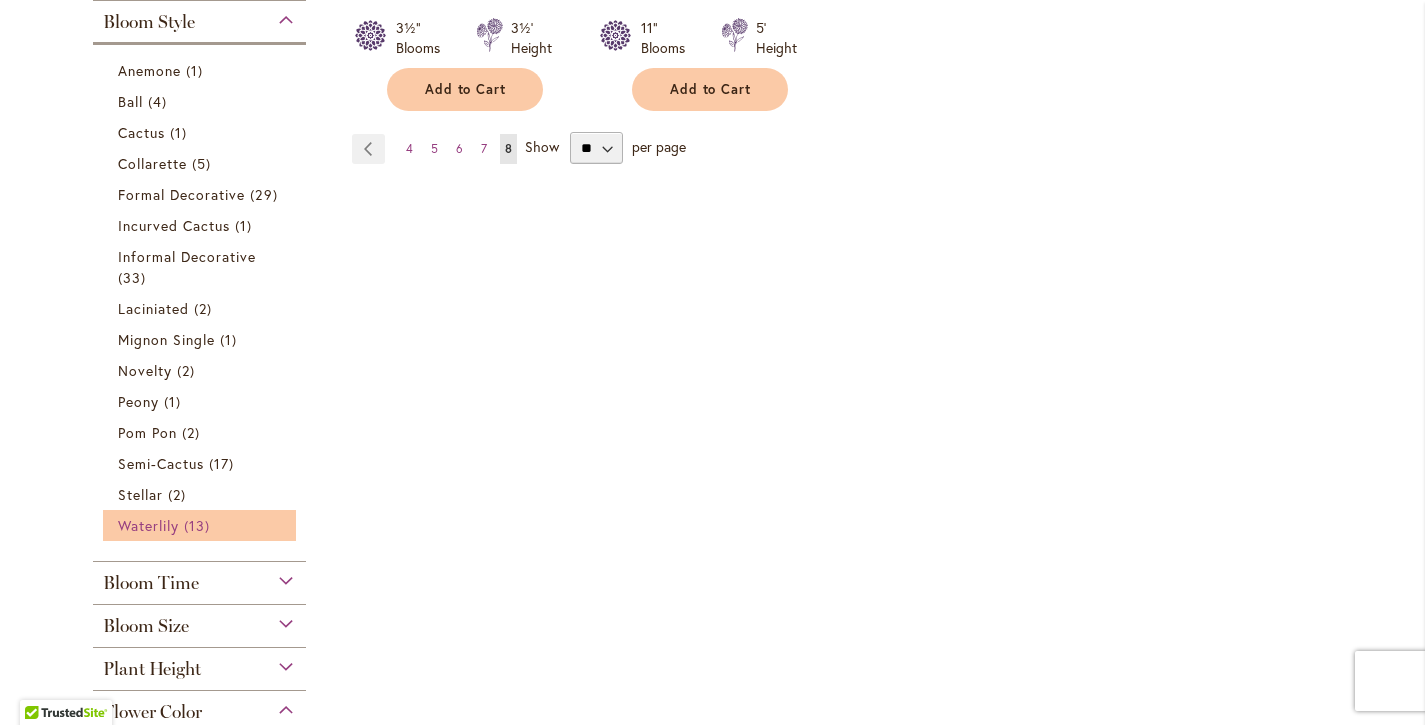 click on "Waterlily" at bounding box center (148, 525) 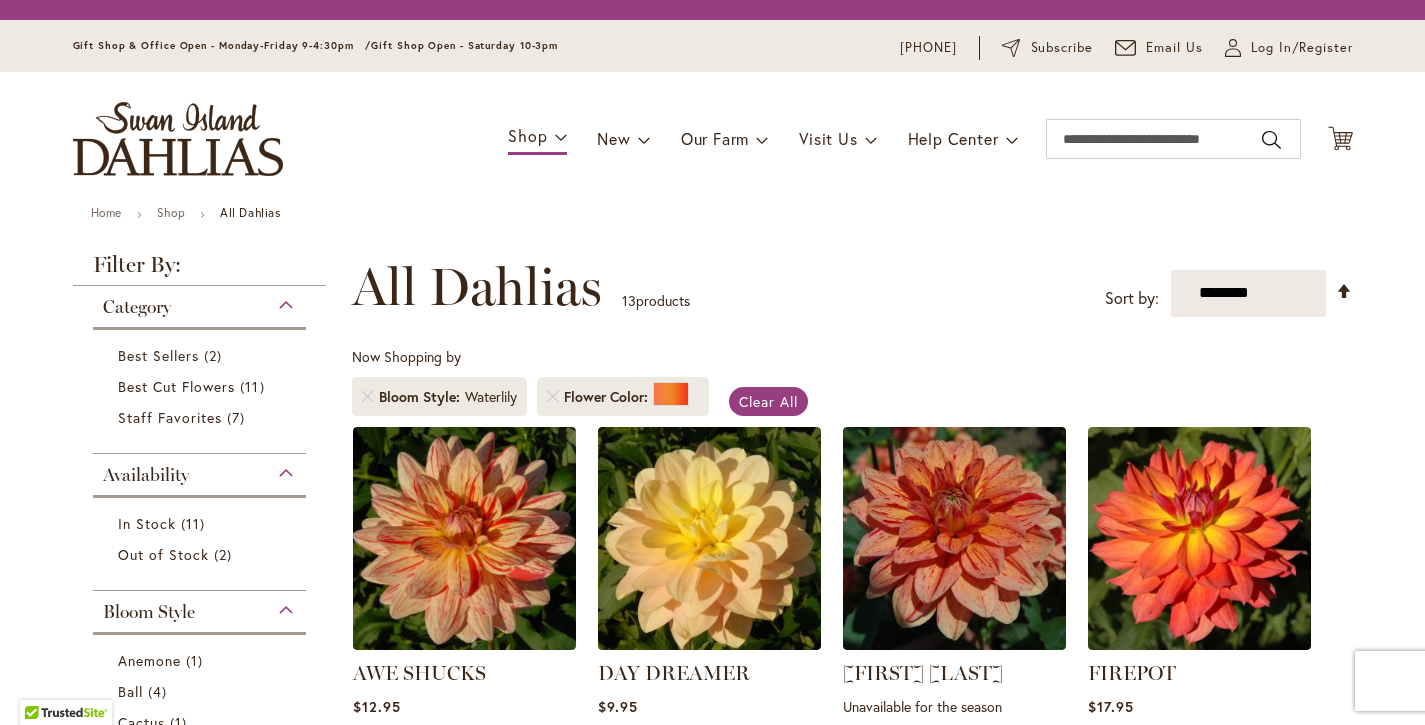 scroll, scrollTop: 0, scrollLeft: 0, axis: both 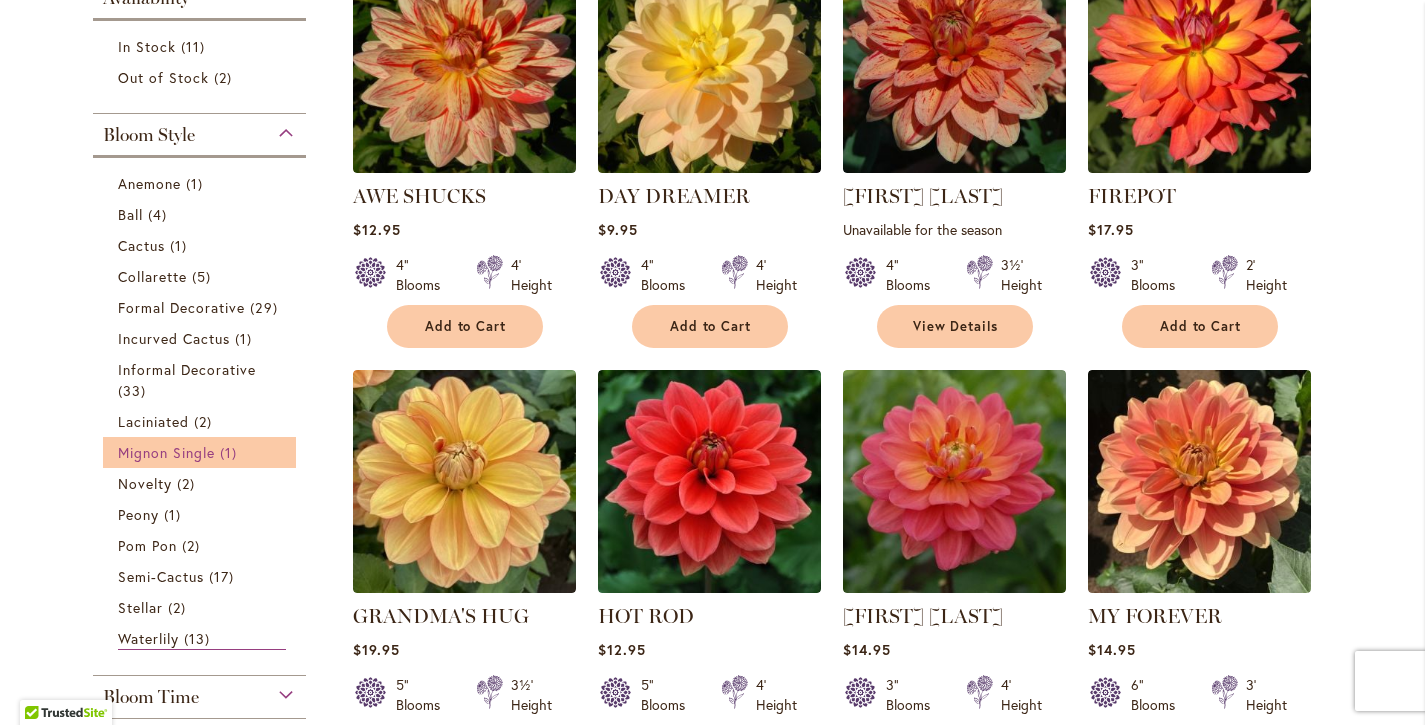 click on "Mignon Single" at bounding box center (167, 452) 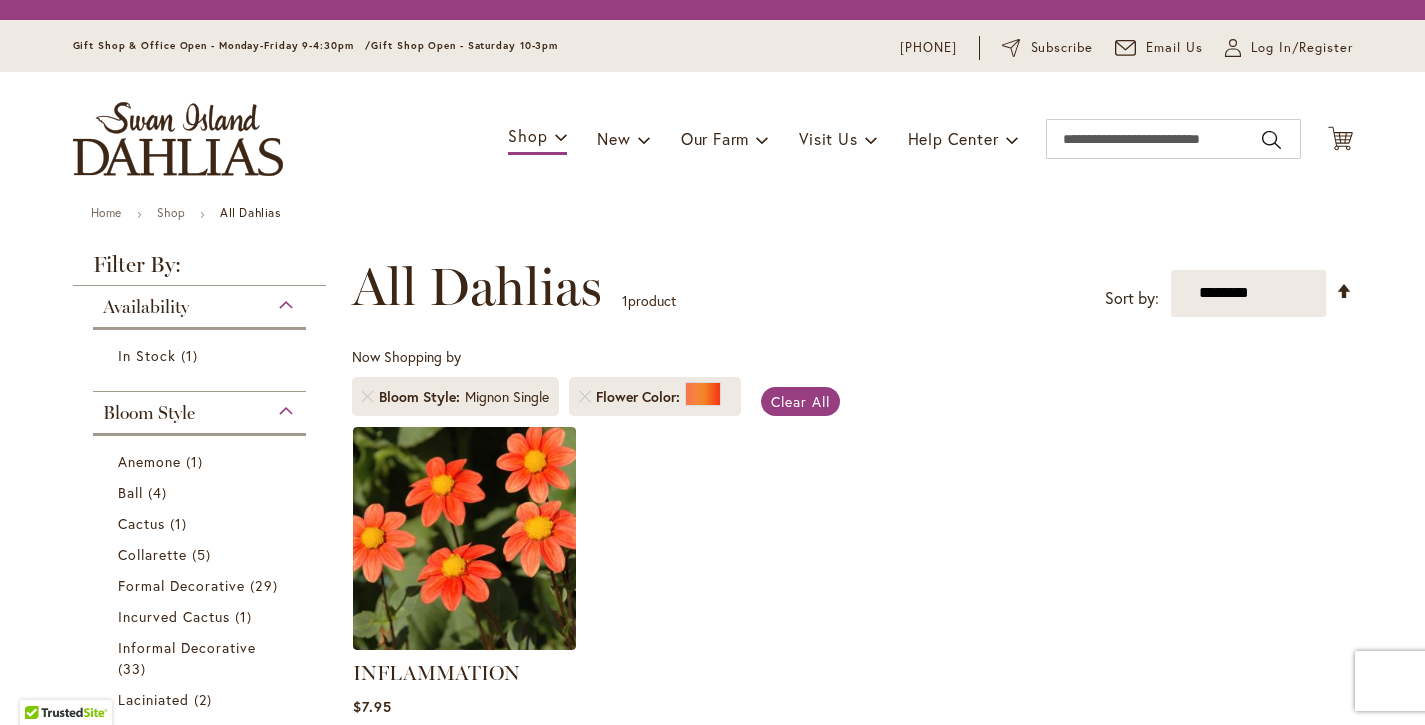 scroll, scrollTop: 0, scrollLeft: 0, axis: both 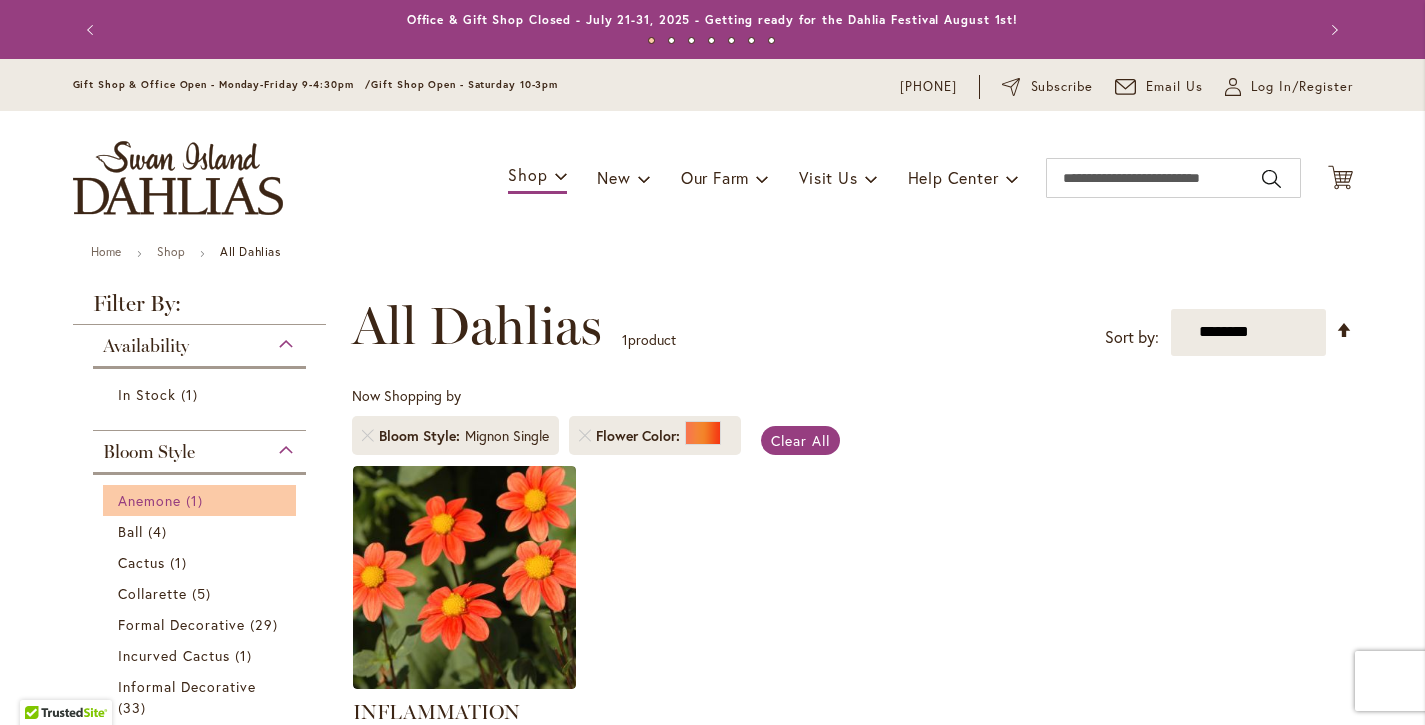 click on "Anemone" at bounding box center (149, 500) 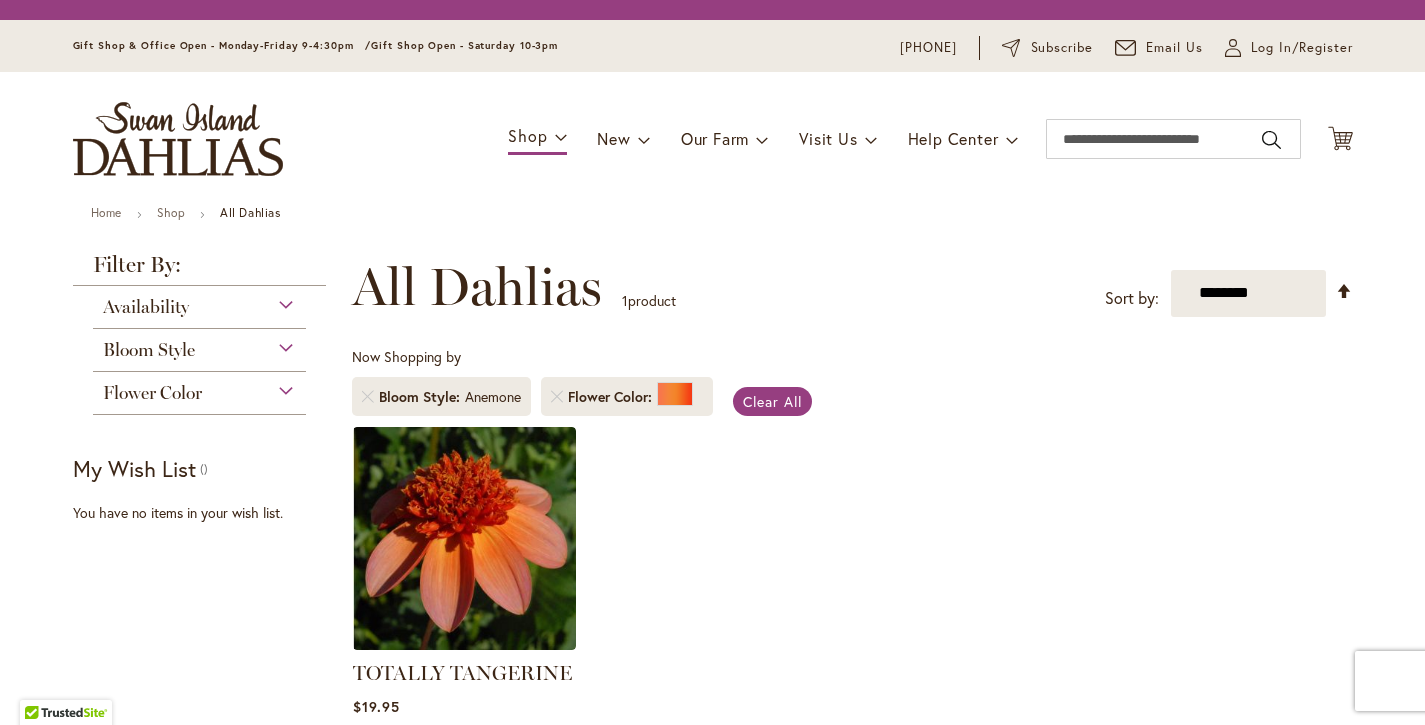 scroll, scrollTop: 0, scrollLeft: 0, axis: both 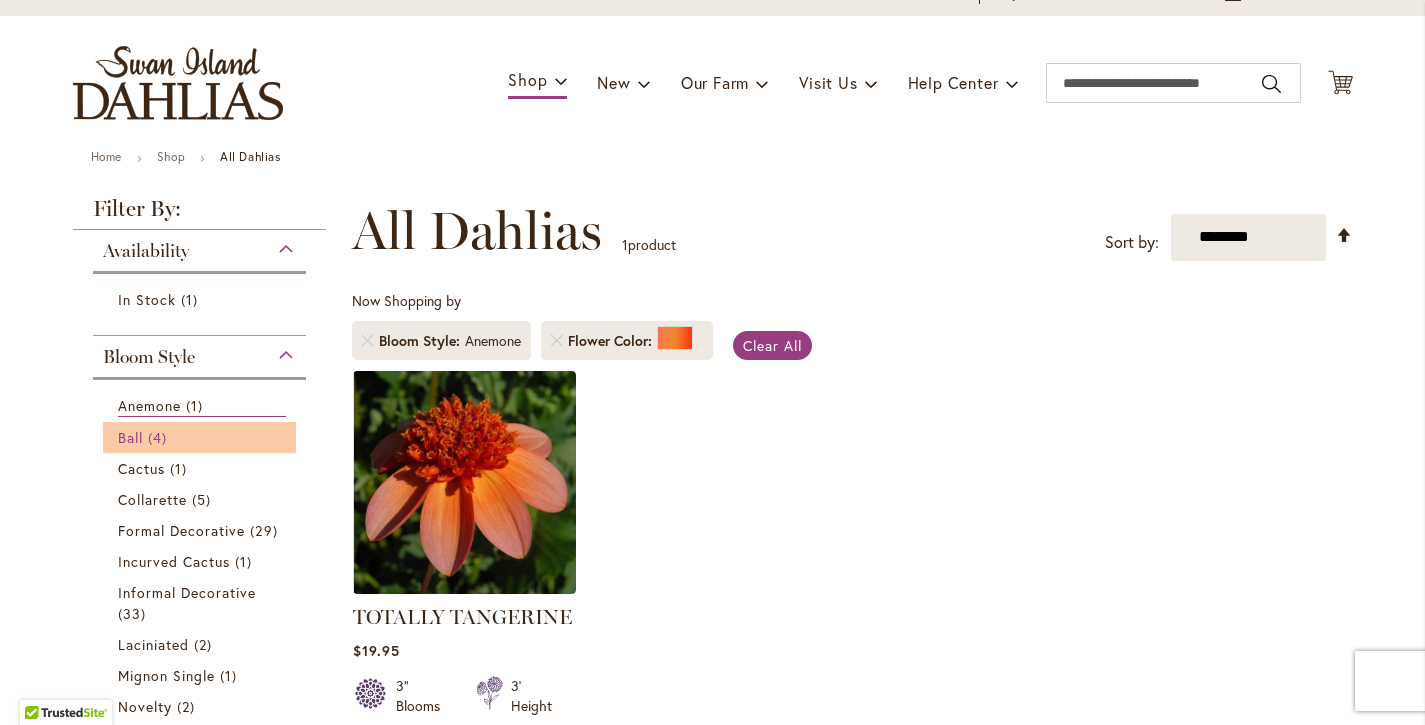 click on "4
items" at bounding box center (160, 437) 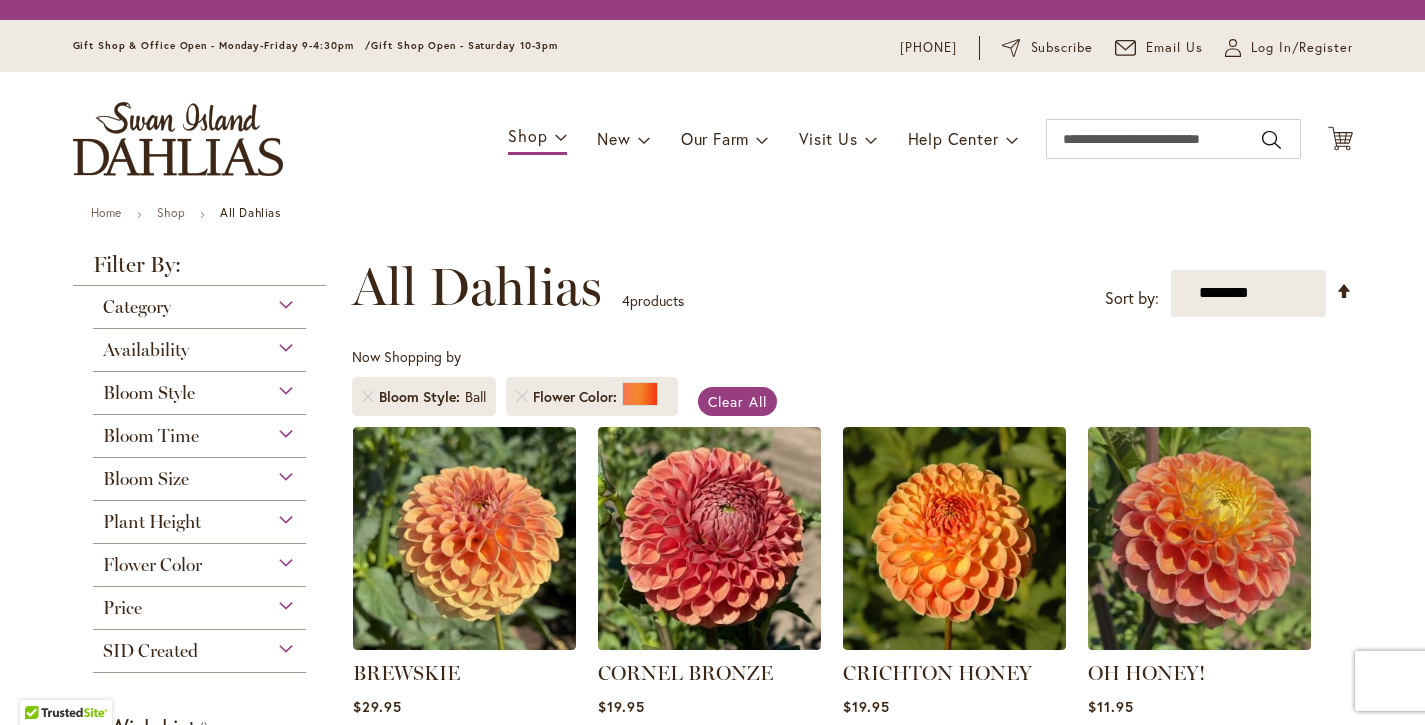 scroll, scrollTop: 0, scrollLeft: 0, axis: both 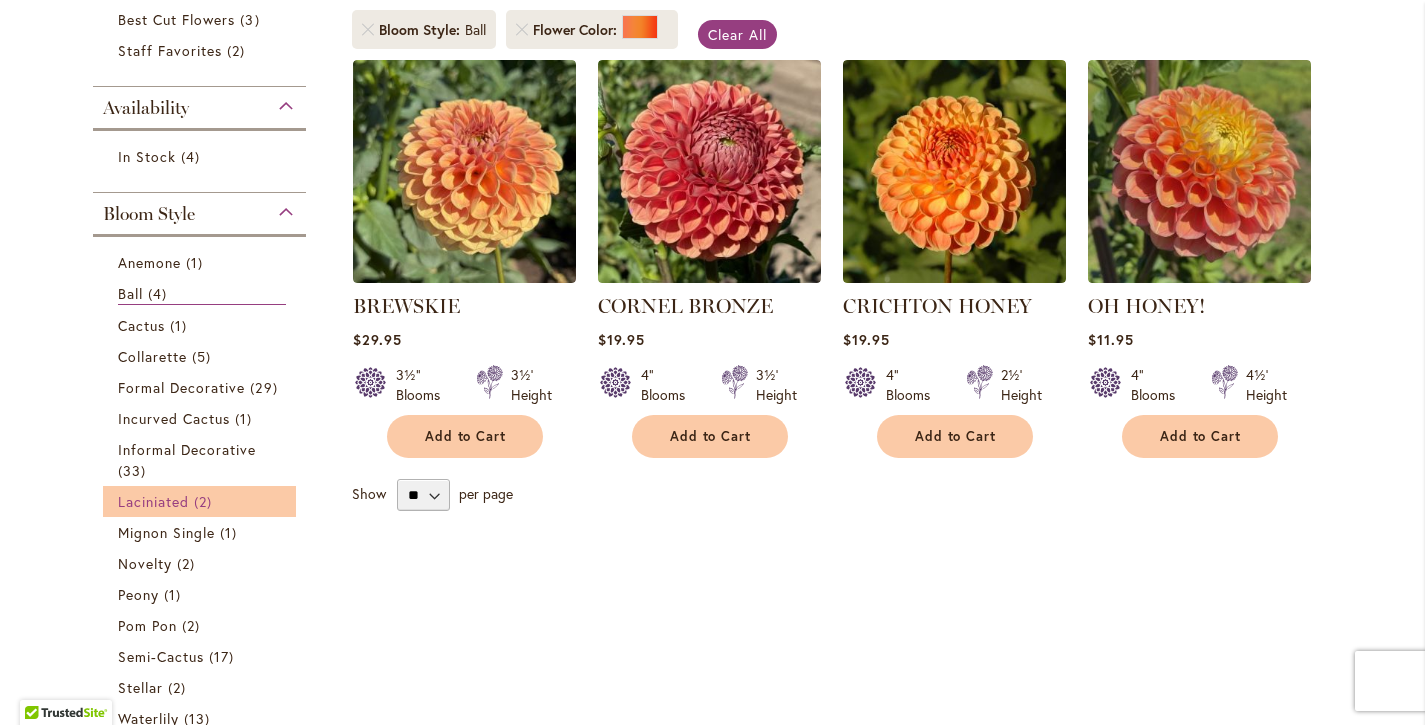 click on "Laciniated" at bounding box center [154, 501] 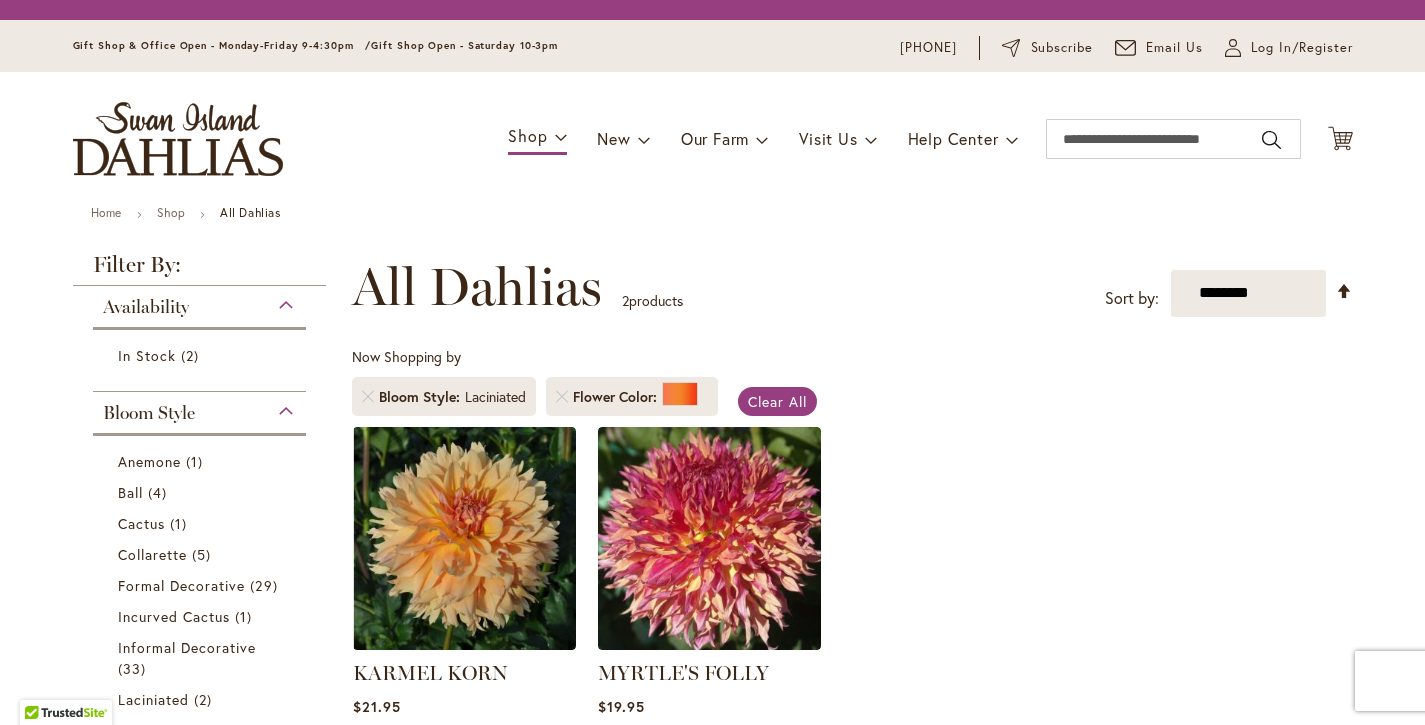 scroll, scrollTop: 0, scrollLeft: 0, axis: both 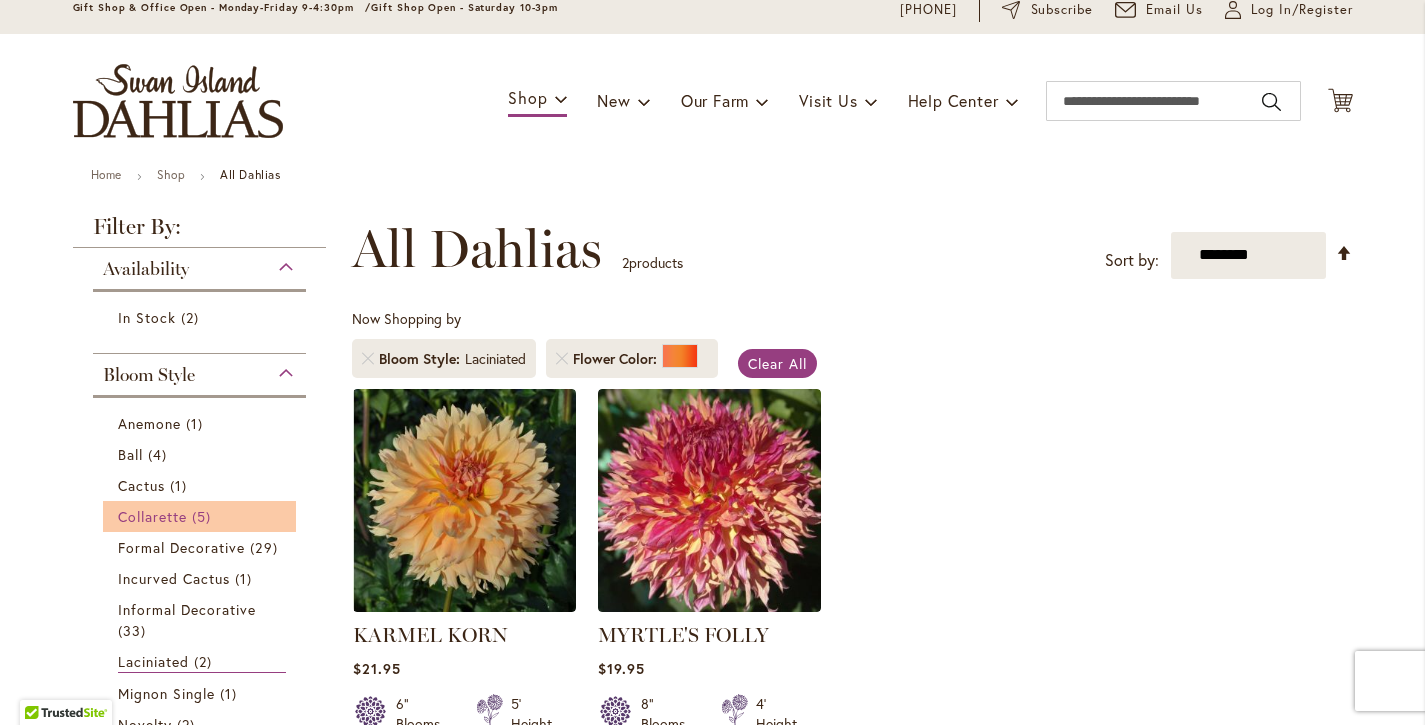 click on "Collarette" at bounding box center [153, 516] 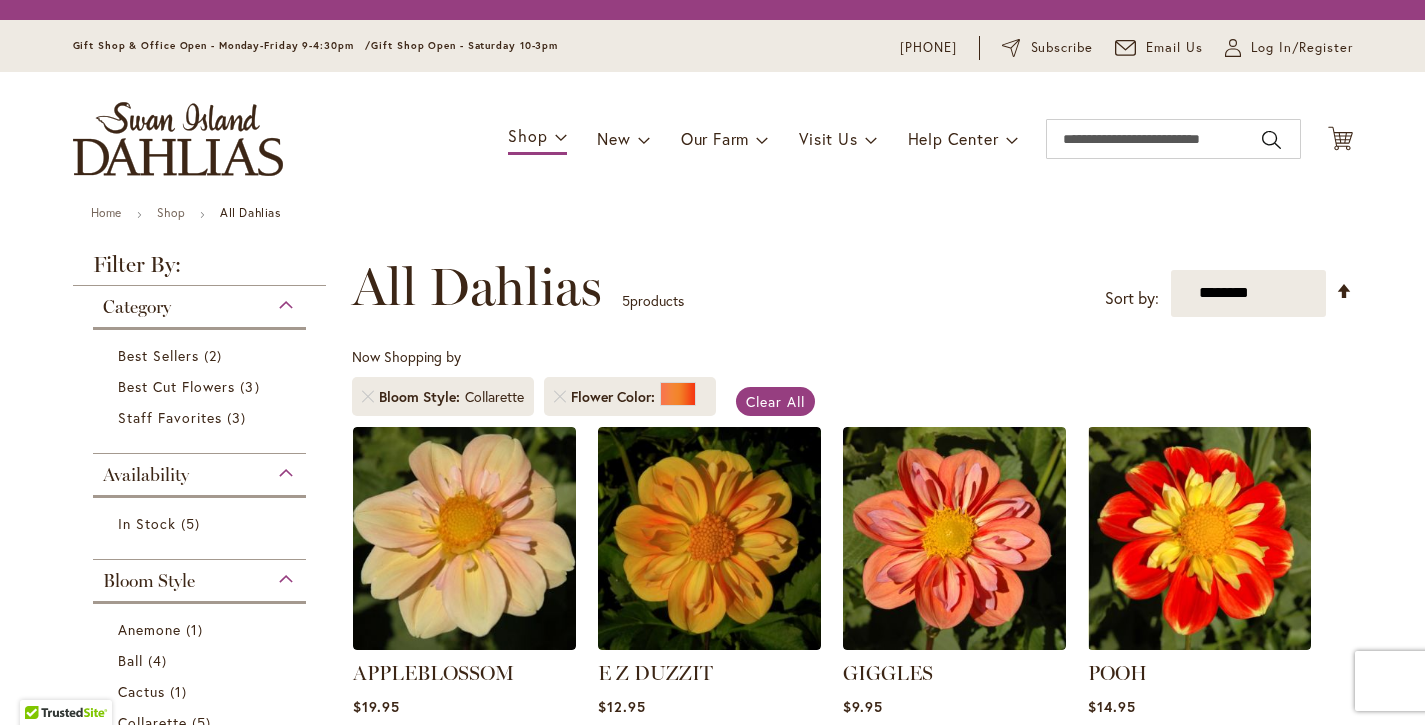 scroll, scrollTop: 0, scrollLeft: 0, axis: both 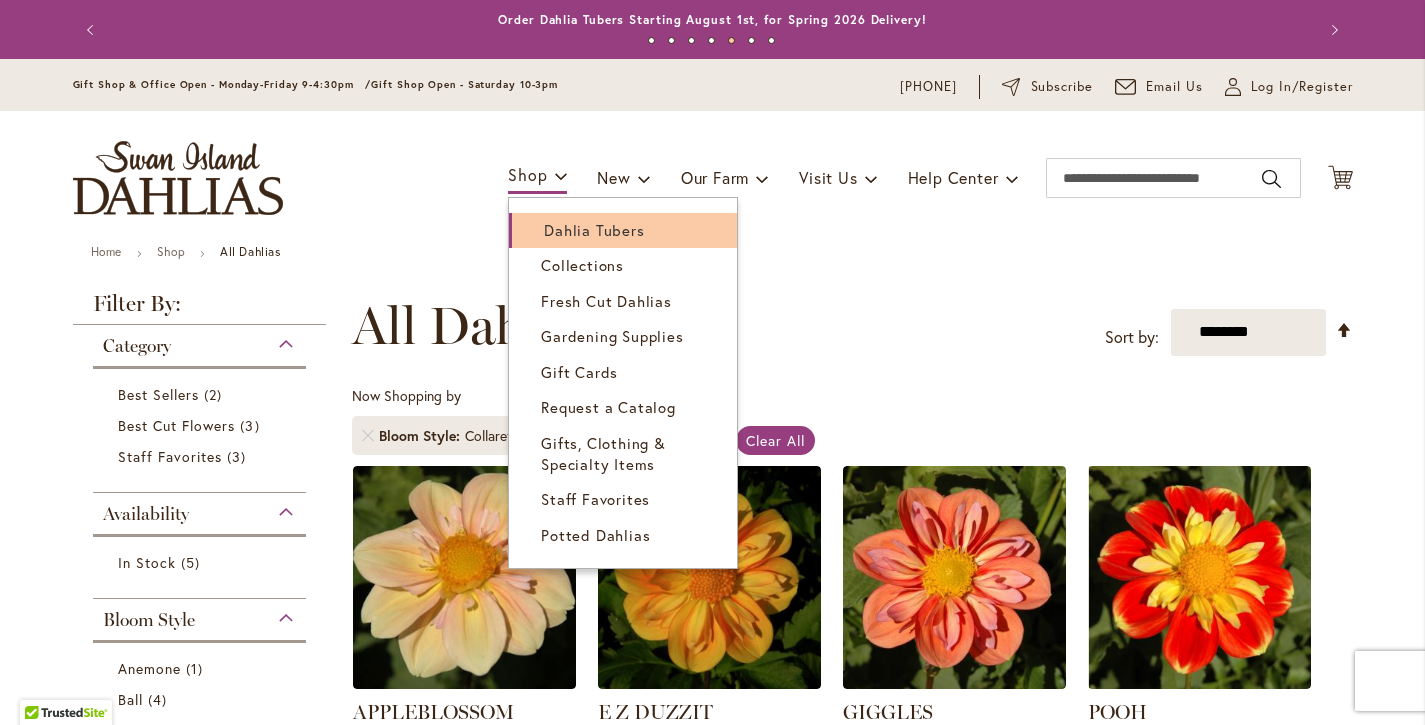 click on "Dahlia Tubers" at bounding box center (594, 230) 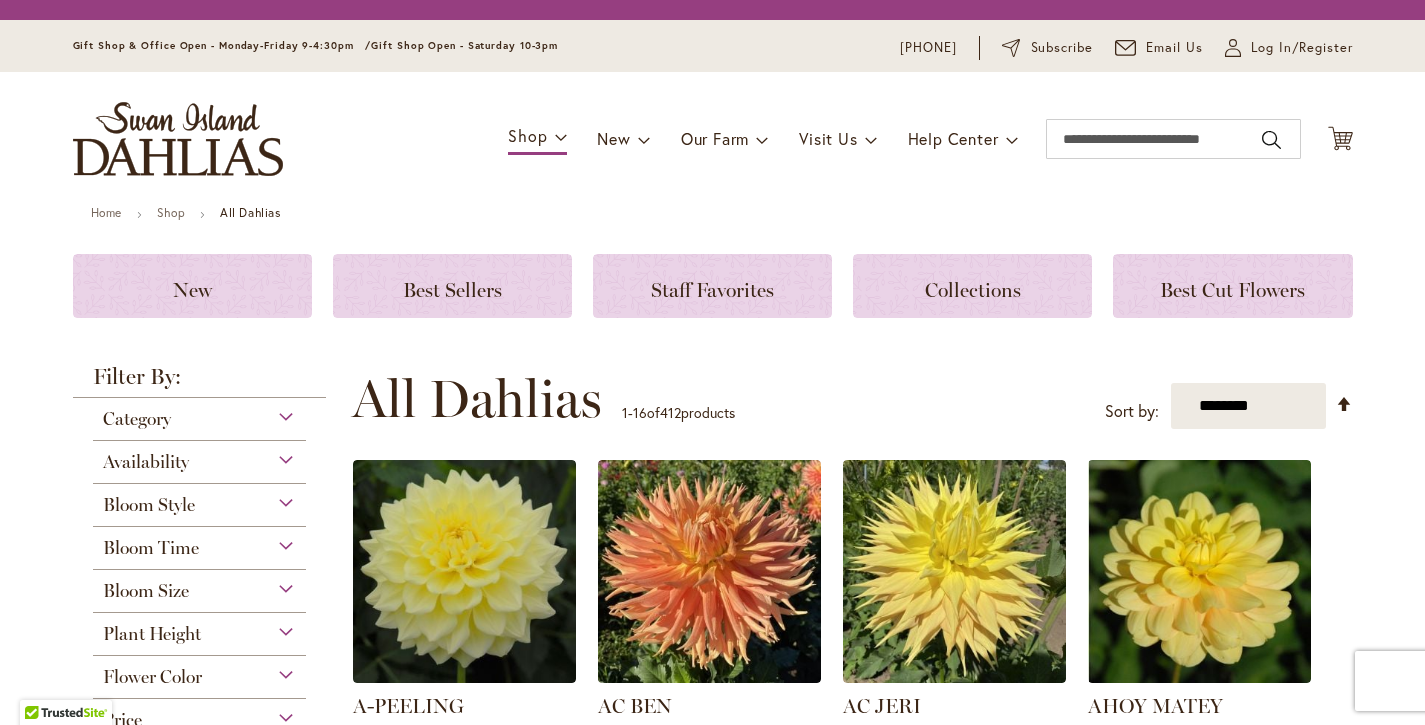 scroll, scrollTop: 0, scrollLeft: 0, axis: both 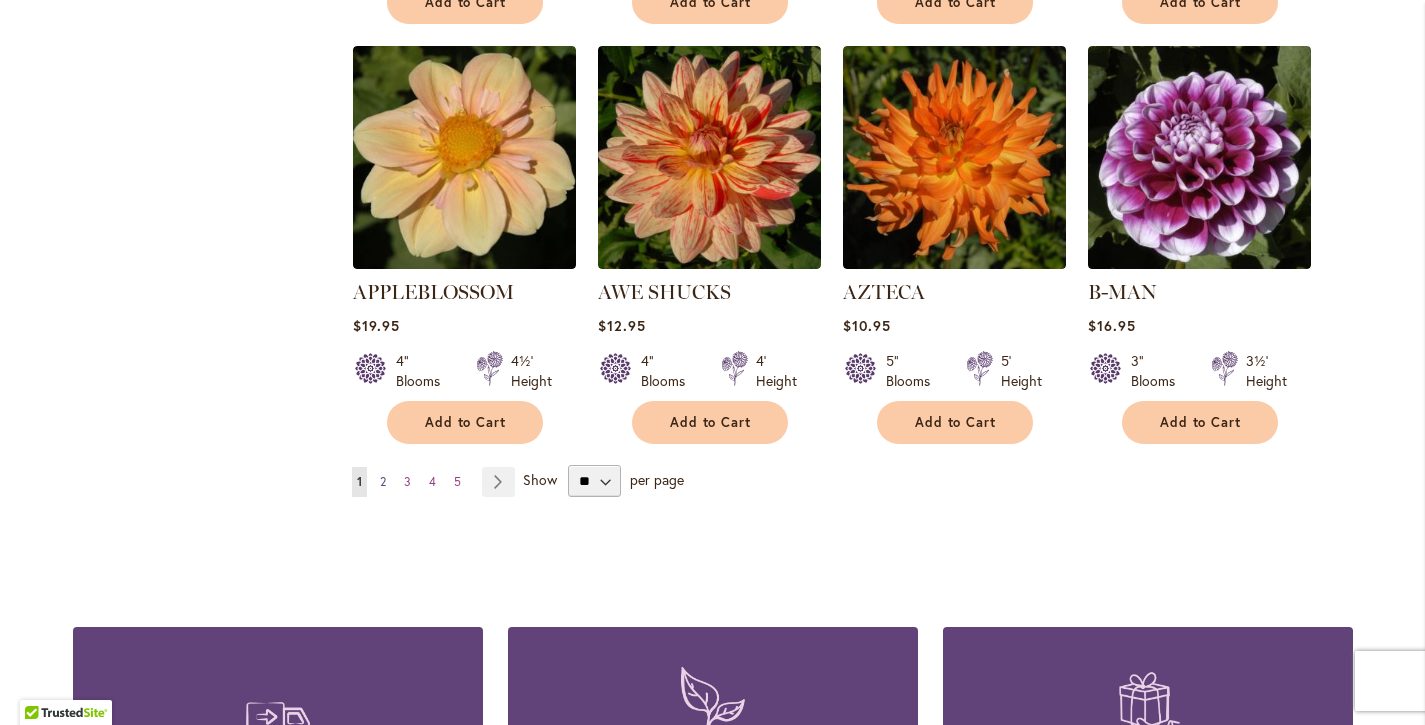 click on "2" at bounding box center (383, 481) 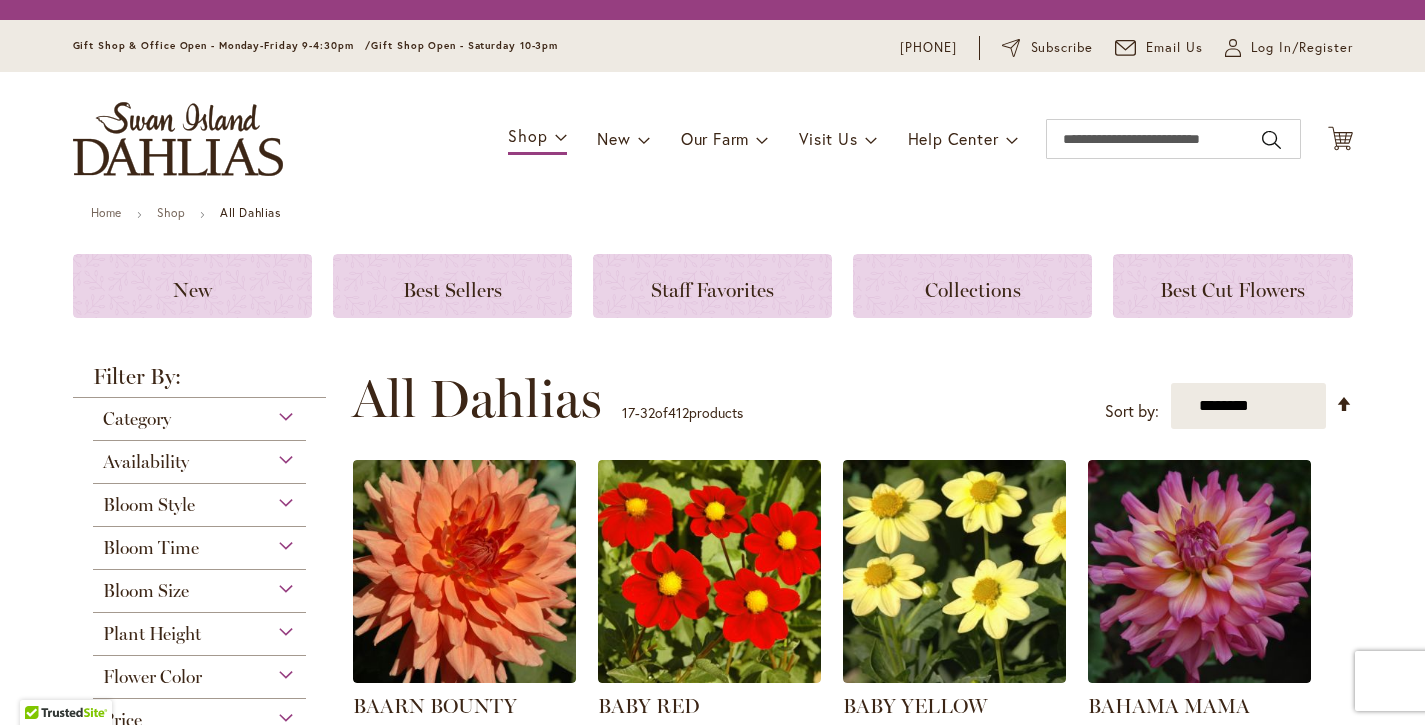 scroll, scrollTop: 0, scrollLeft: 0, axis: both 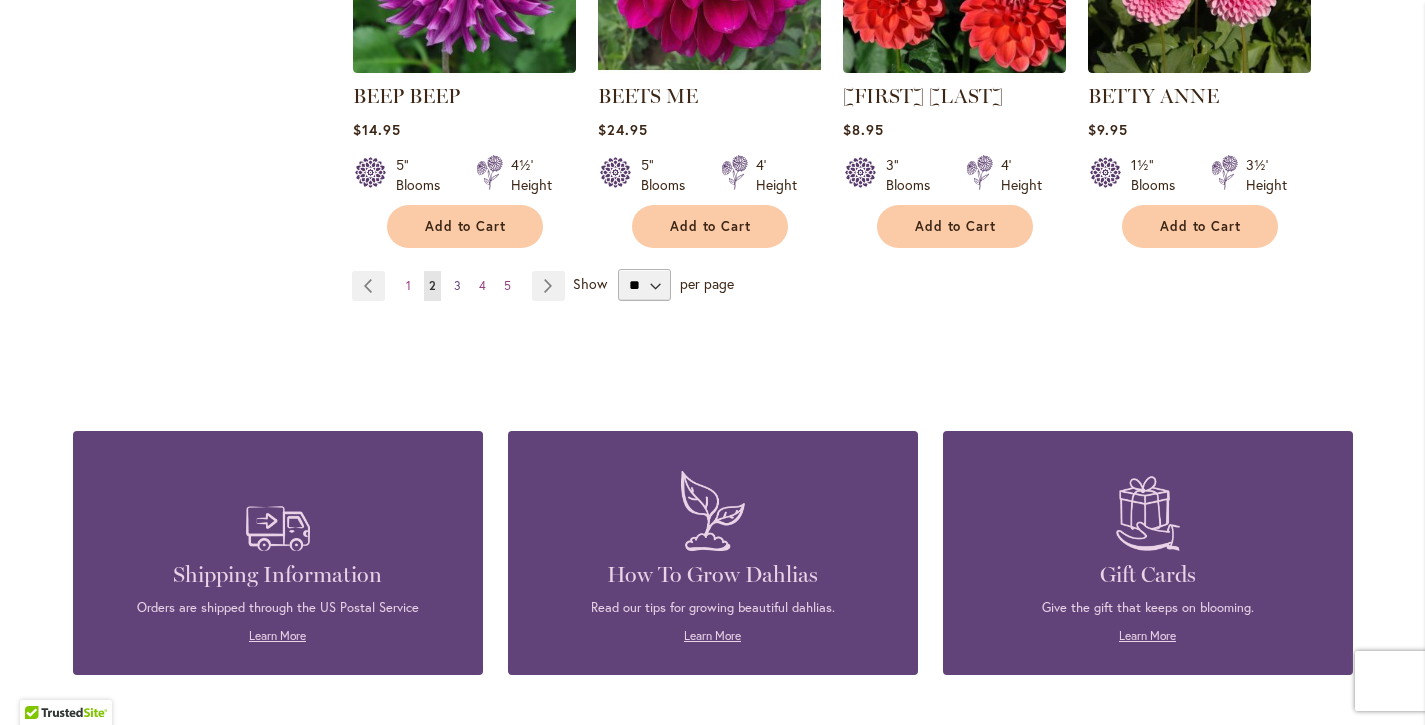click on "Page
3" at bounding box center (457, 286) 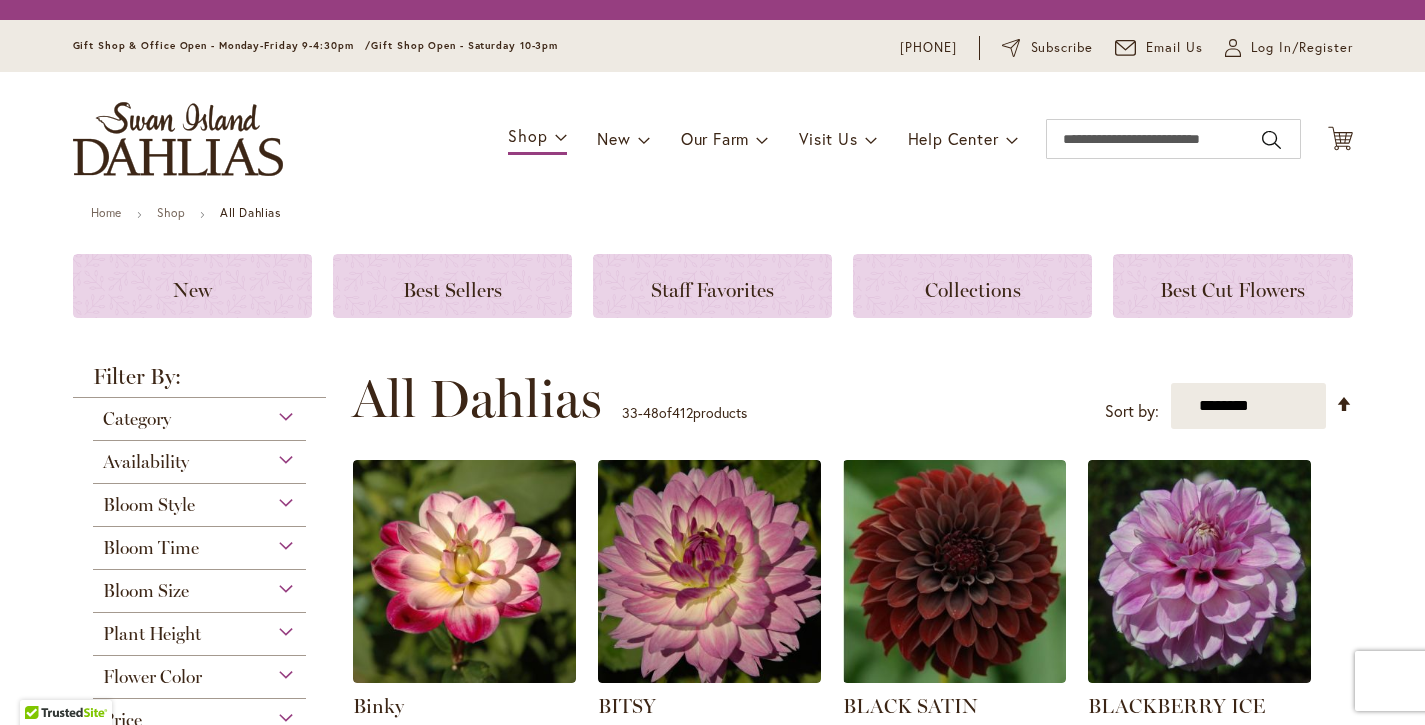 scroll, scrollTop: 0, scrollLeft: 0, axis: both 